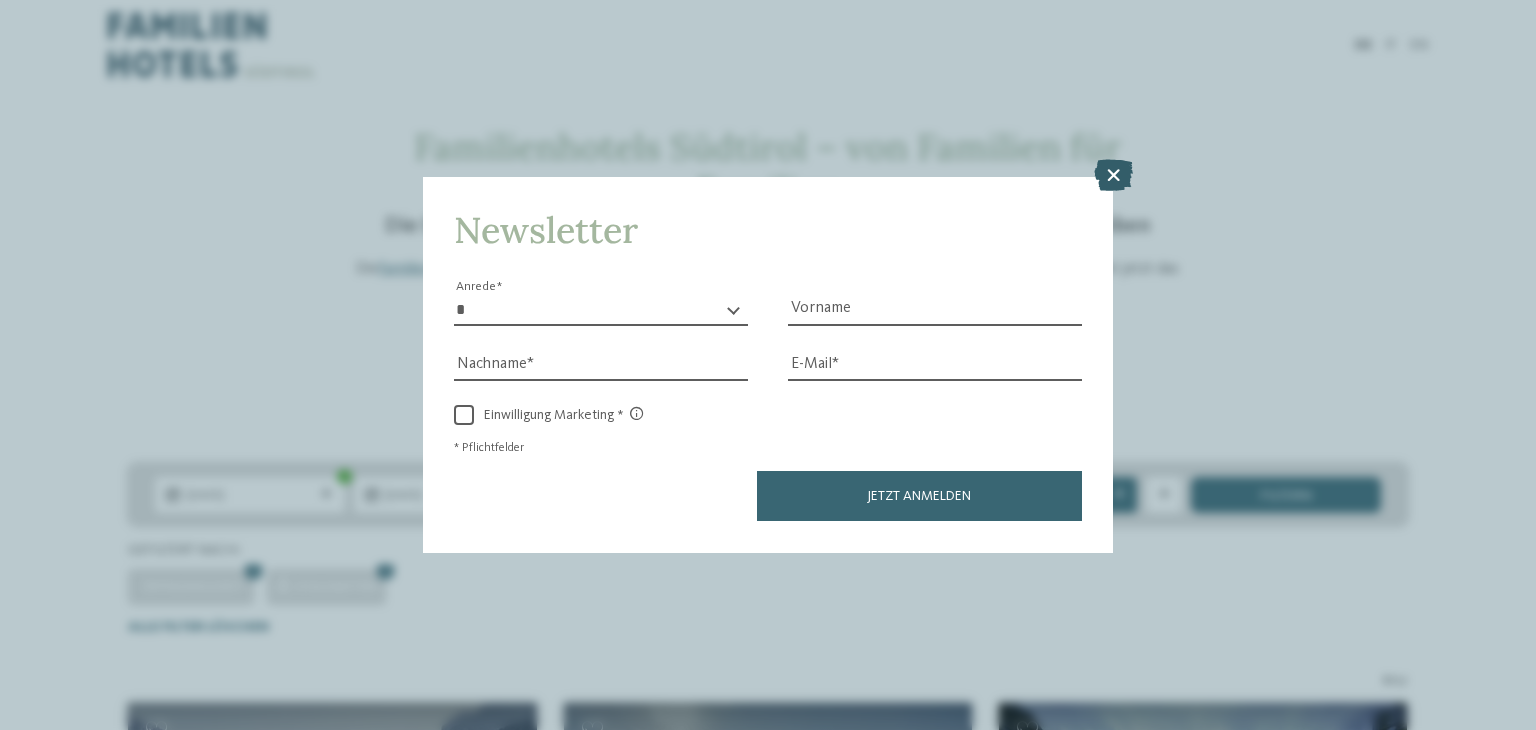 scroll, scrollTop: 1739, scrollLeft: 0, axis: vertical 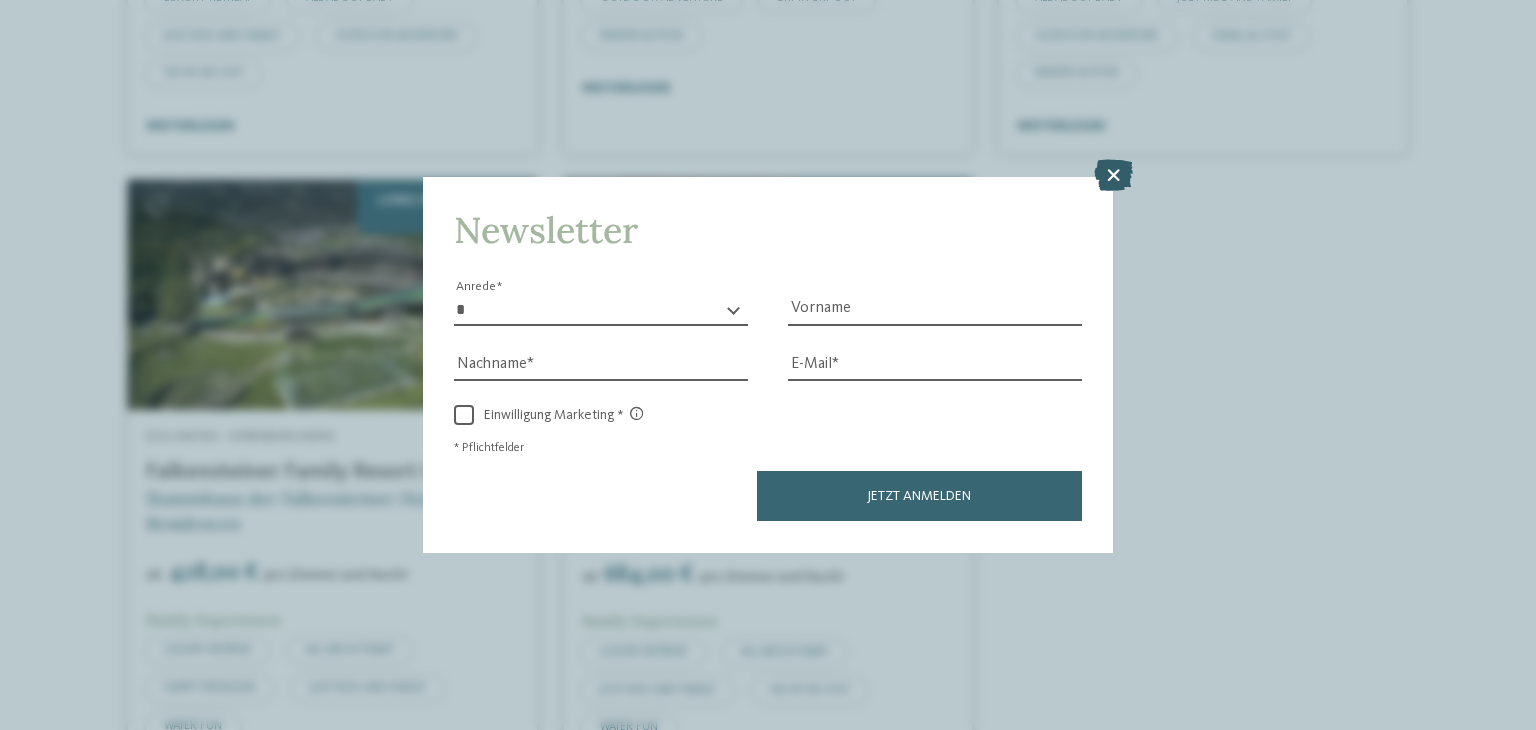 click at bounding box center [1113, 176] 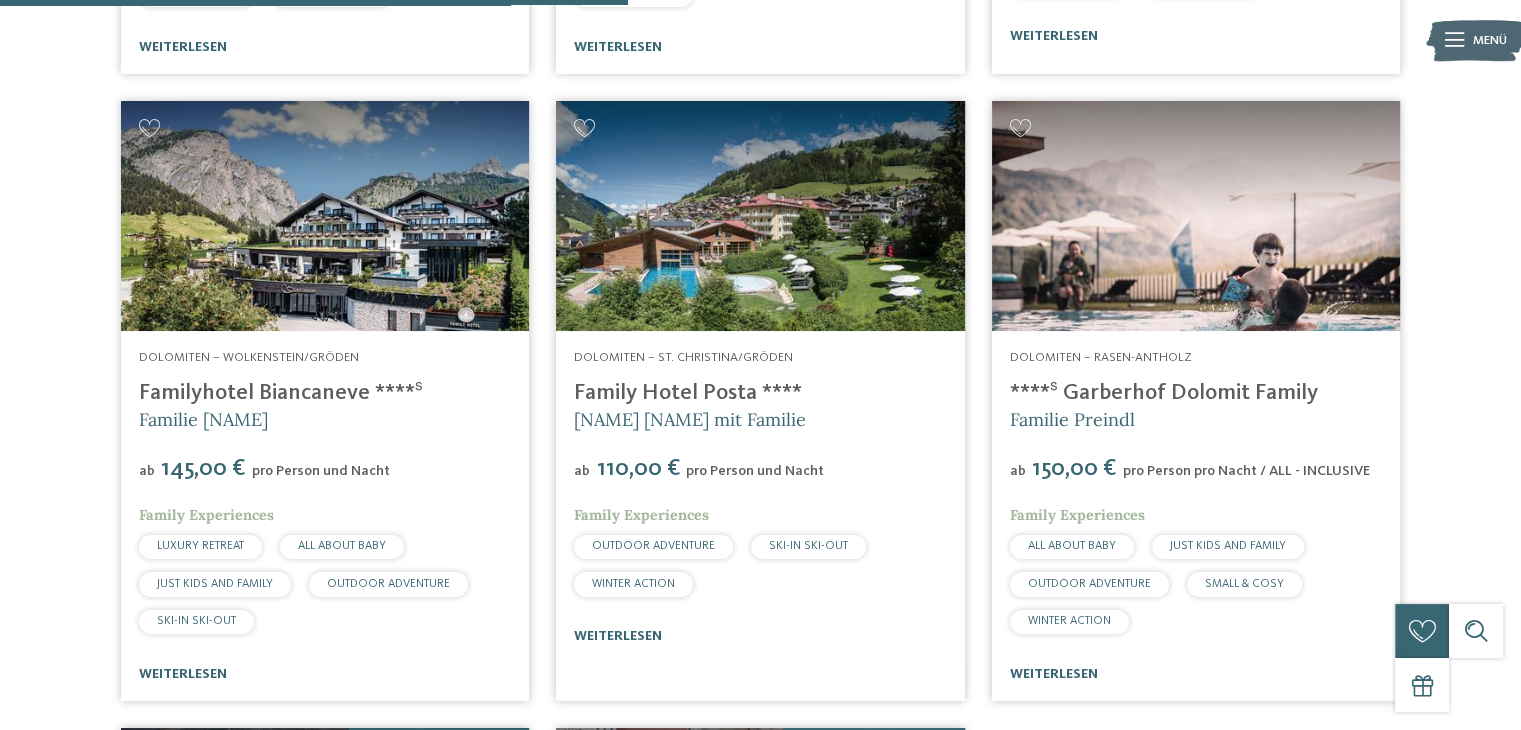 scroll, scrollTop: 1195, scrollLeft: 0, axis: vertical 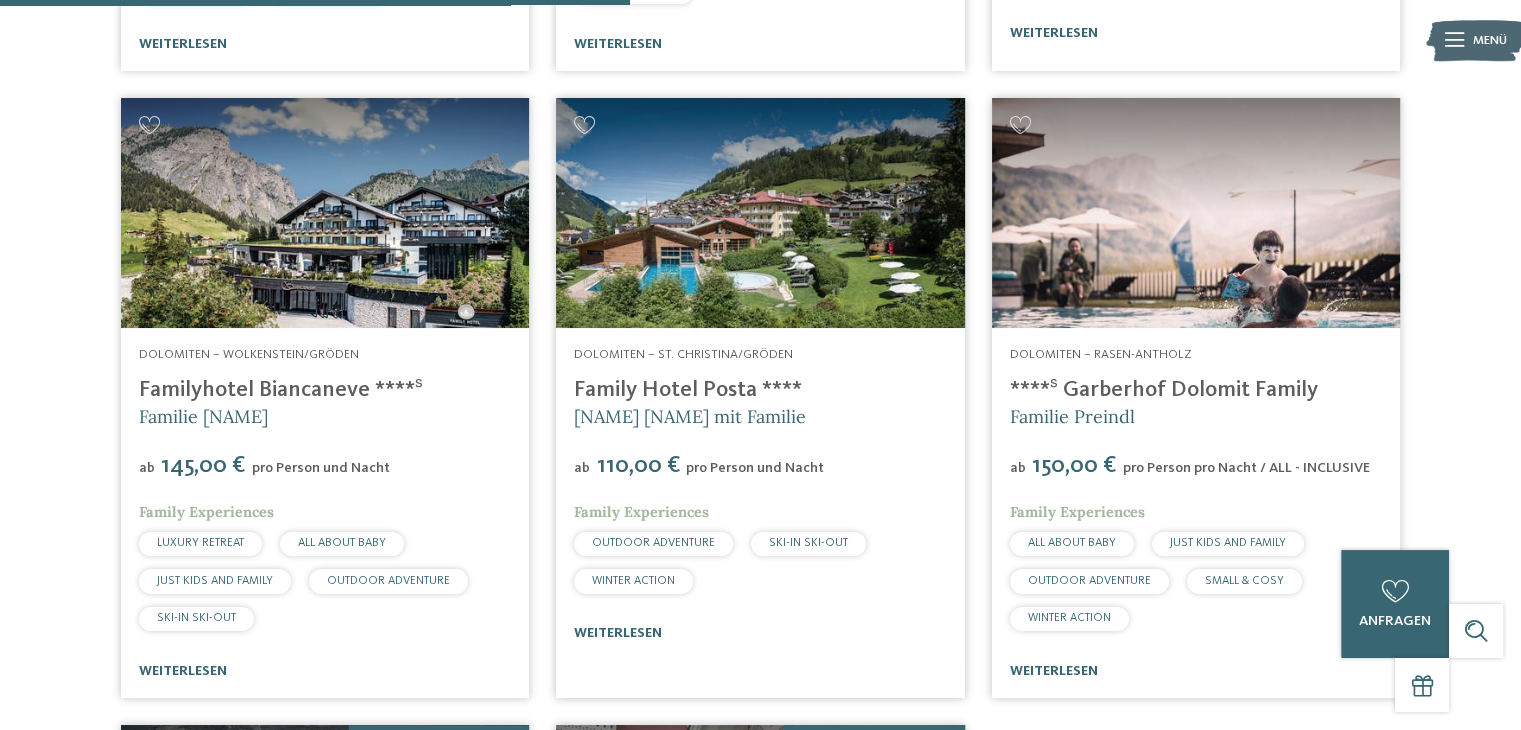click on "****ˢ Garberhof Dolomit Family" at bounding box center [1196, 390] 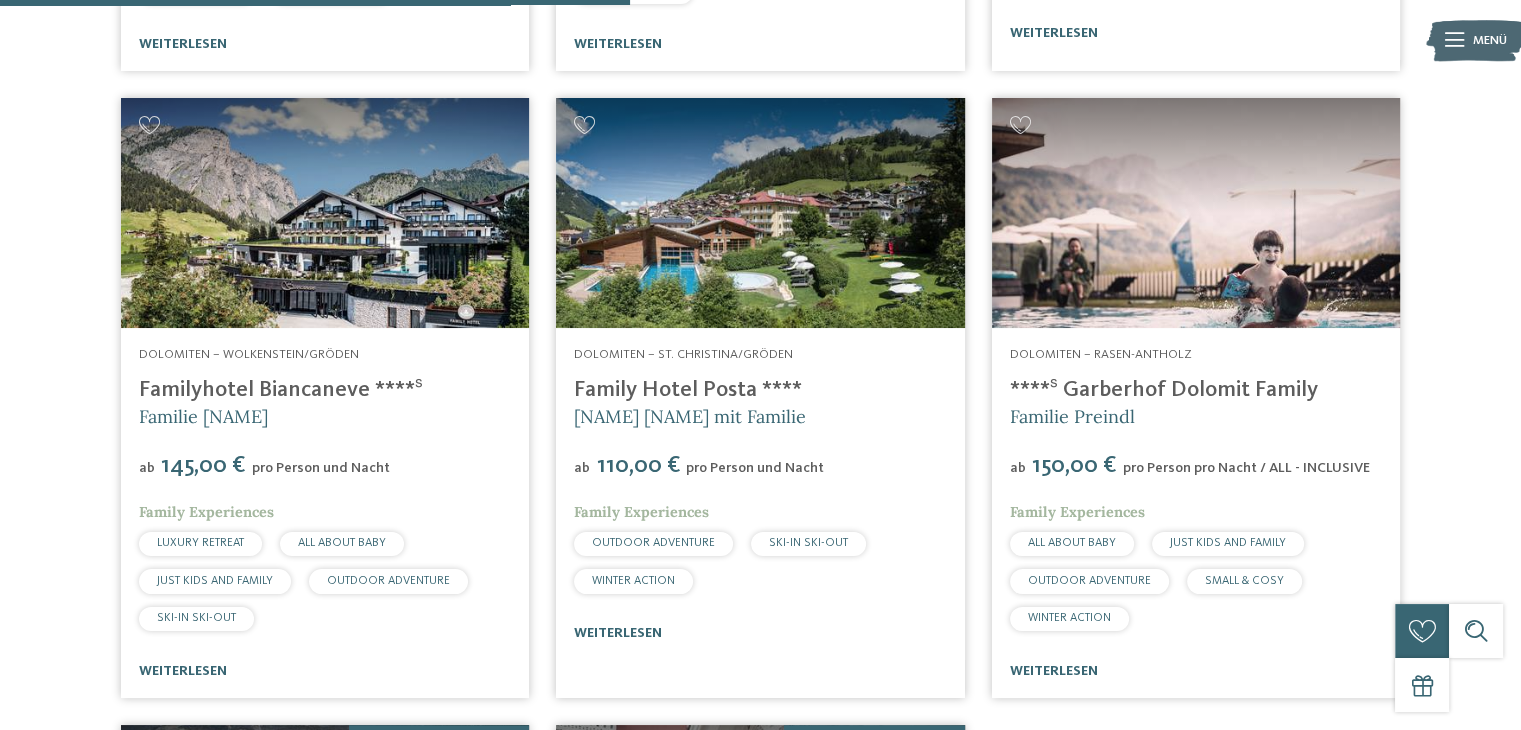 click at bounding box center [1196, 213] 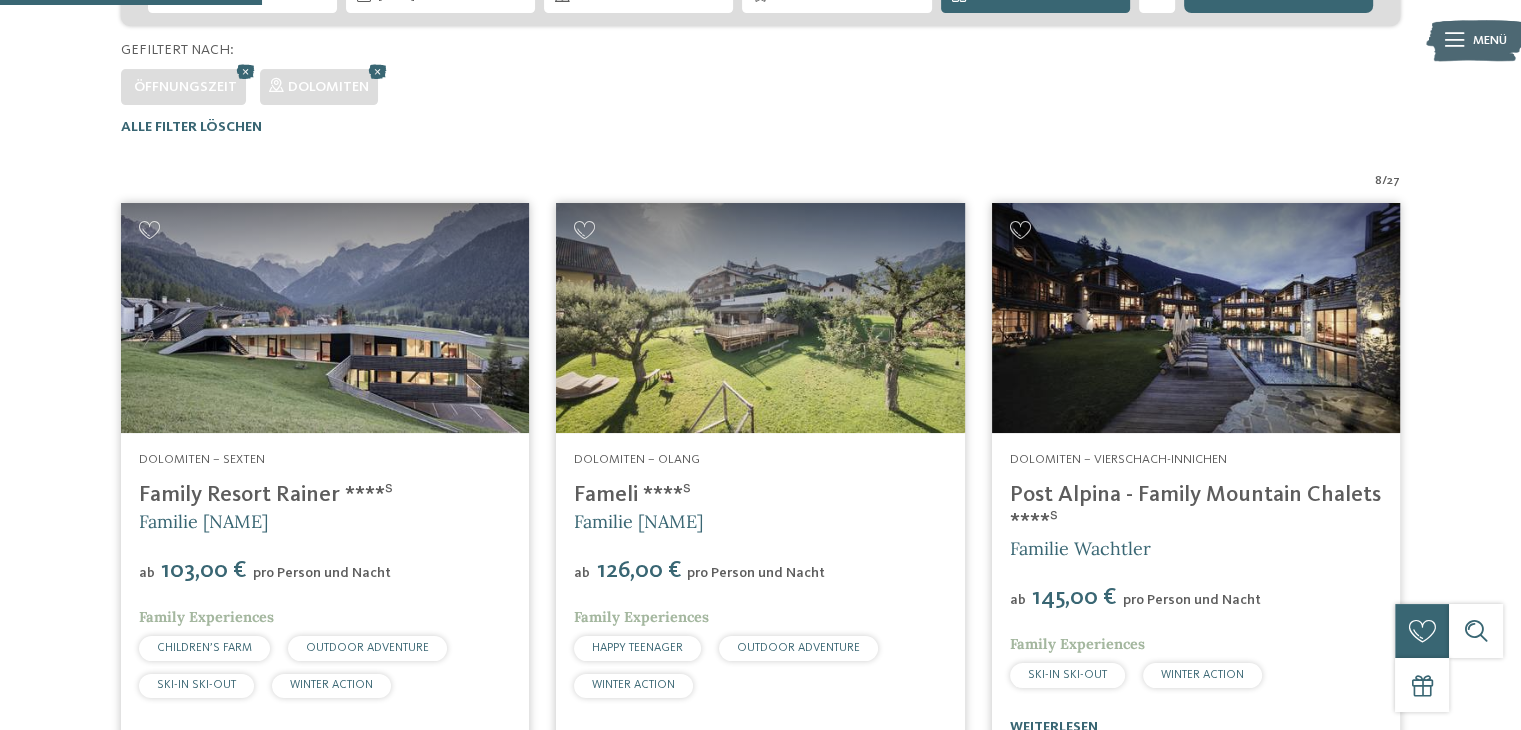 scroll, scrollTop: 504, scrollLeft: 0, axis: vertical 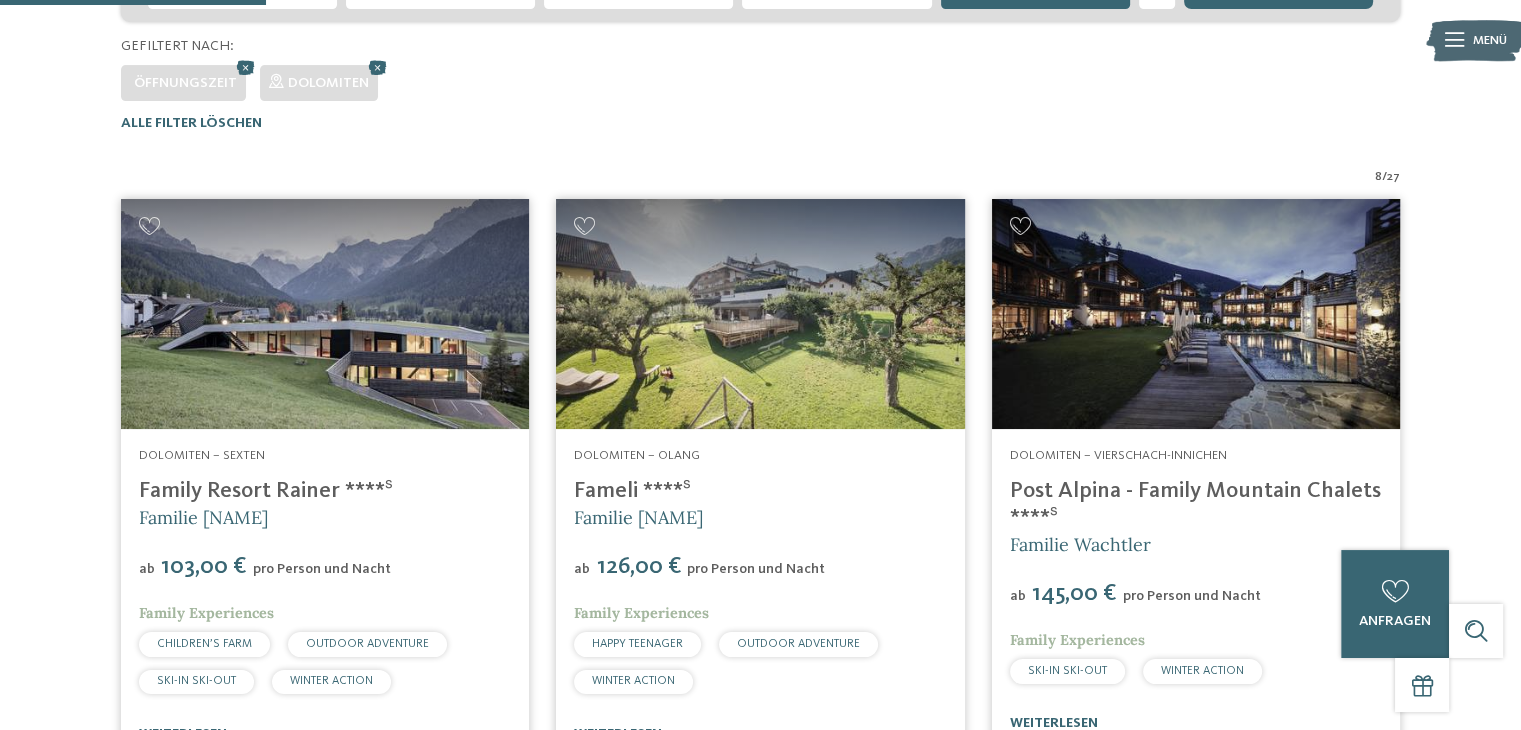 click at bounding box center [1196, 314] 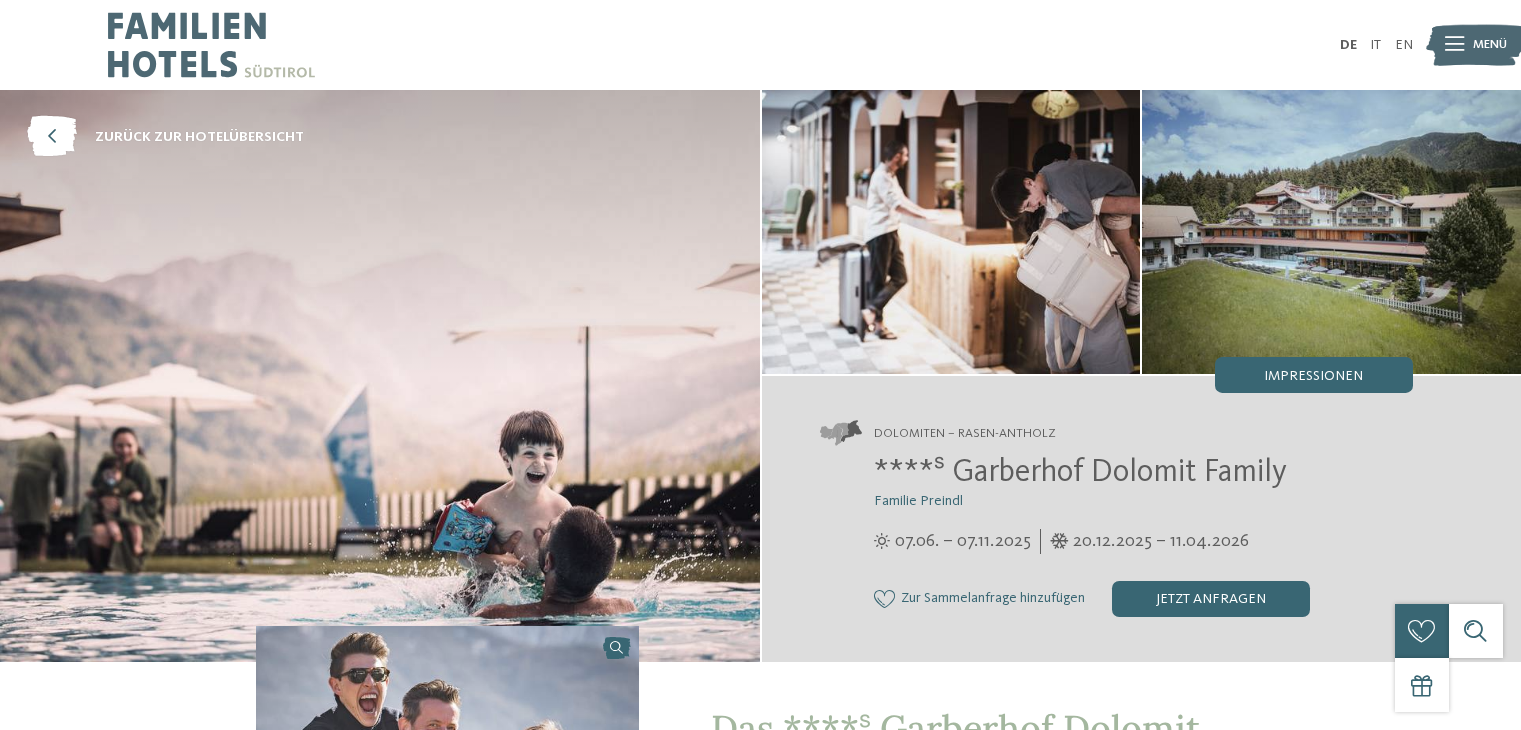 scroll, scrollTop: 0, scrollLeft: 0, axis: both 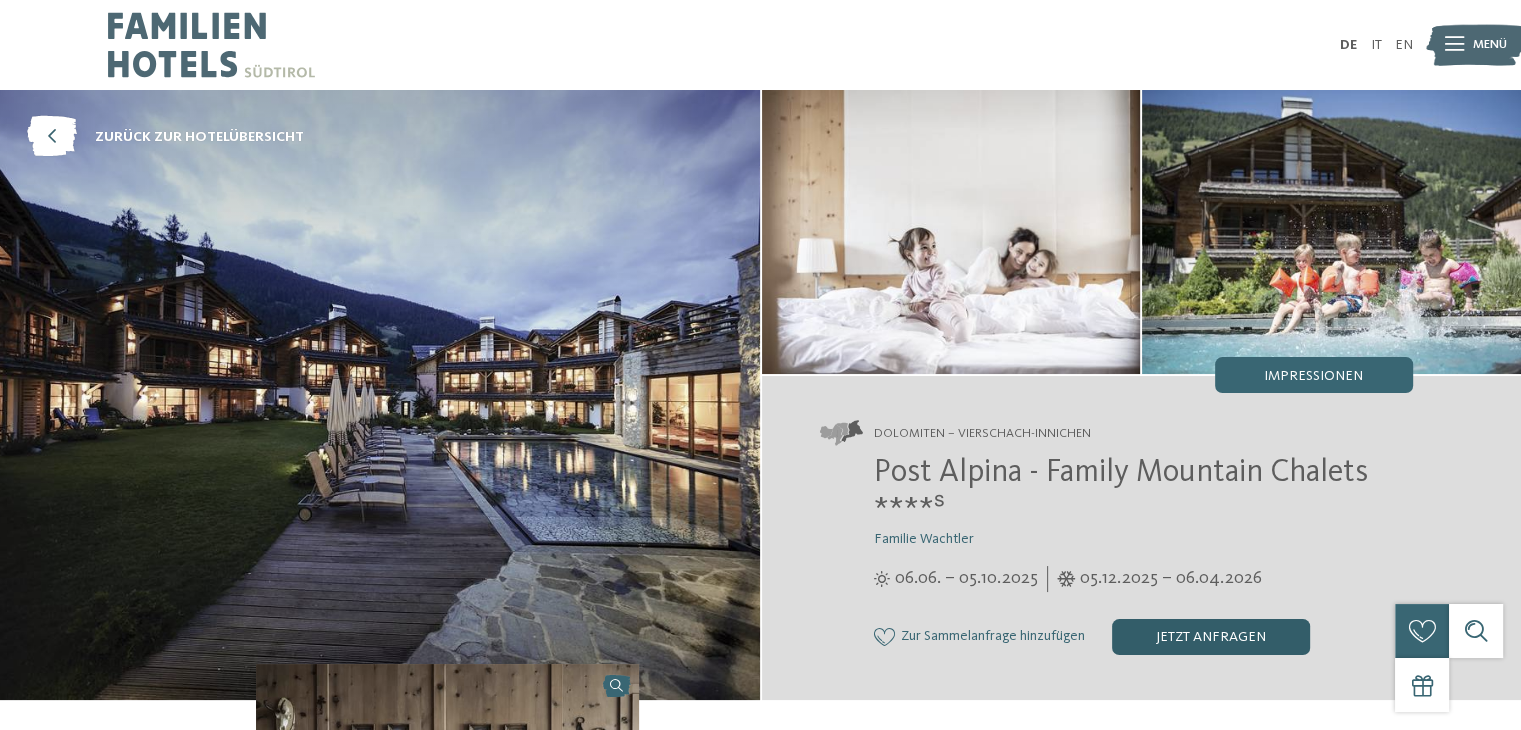 click on "jetzt anfragen" at bounding box center [1211, 637] 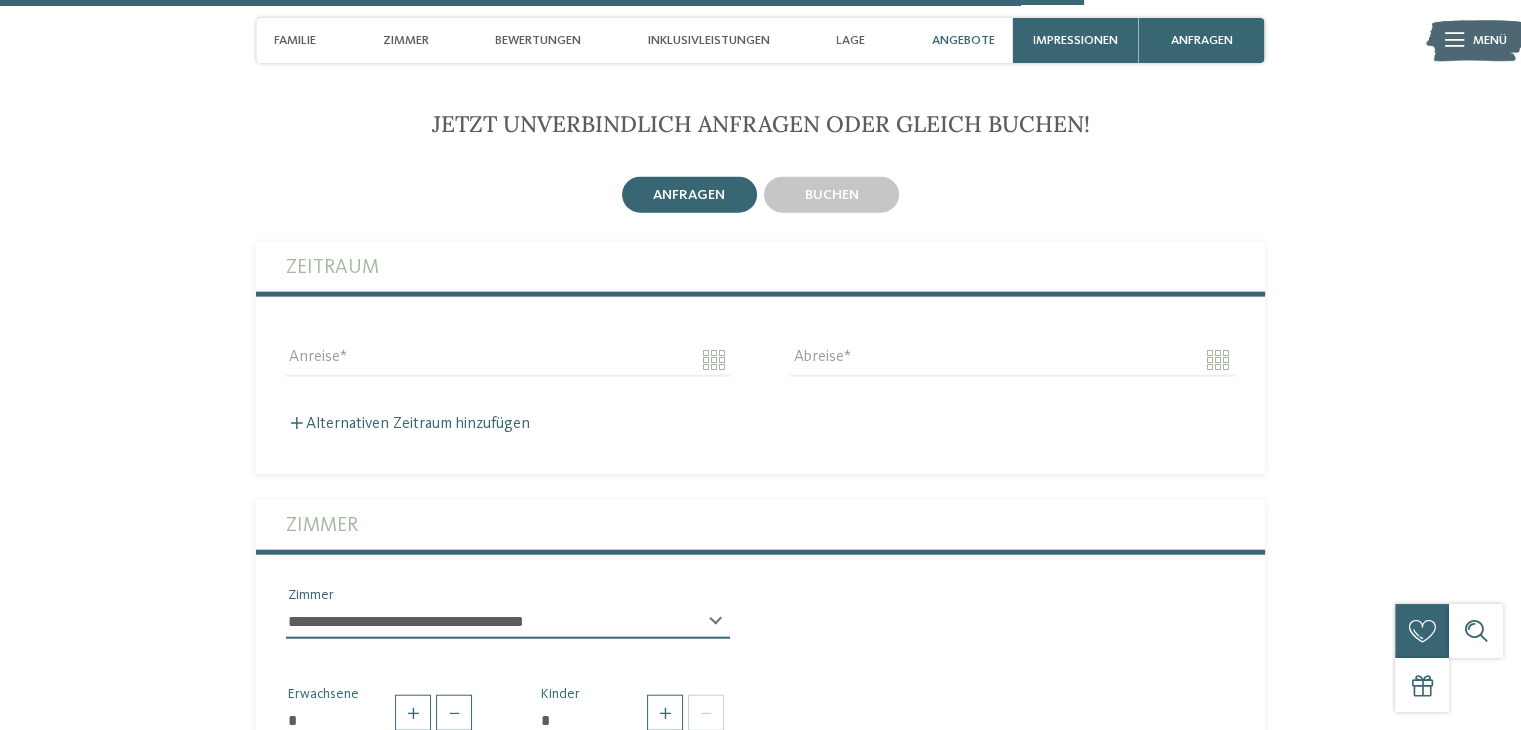 scroll, scrollTop: 4636, scrollLeft: 0, axis: vertical 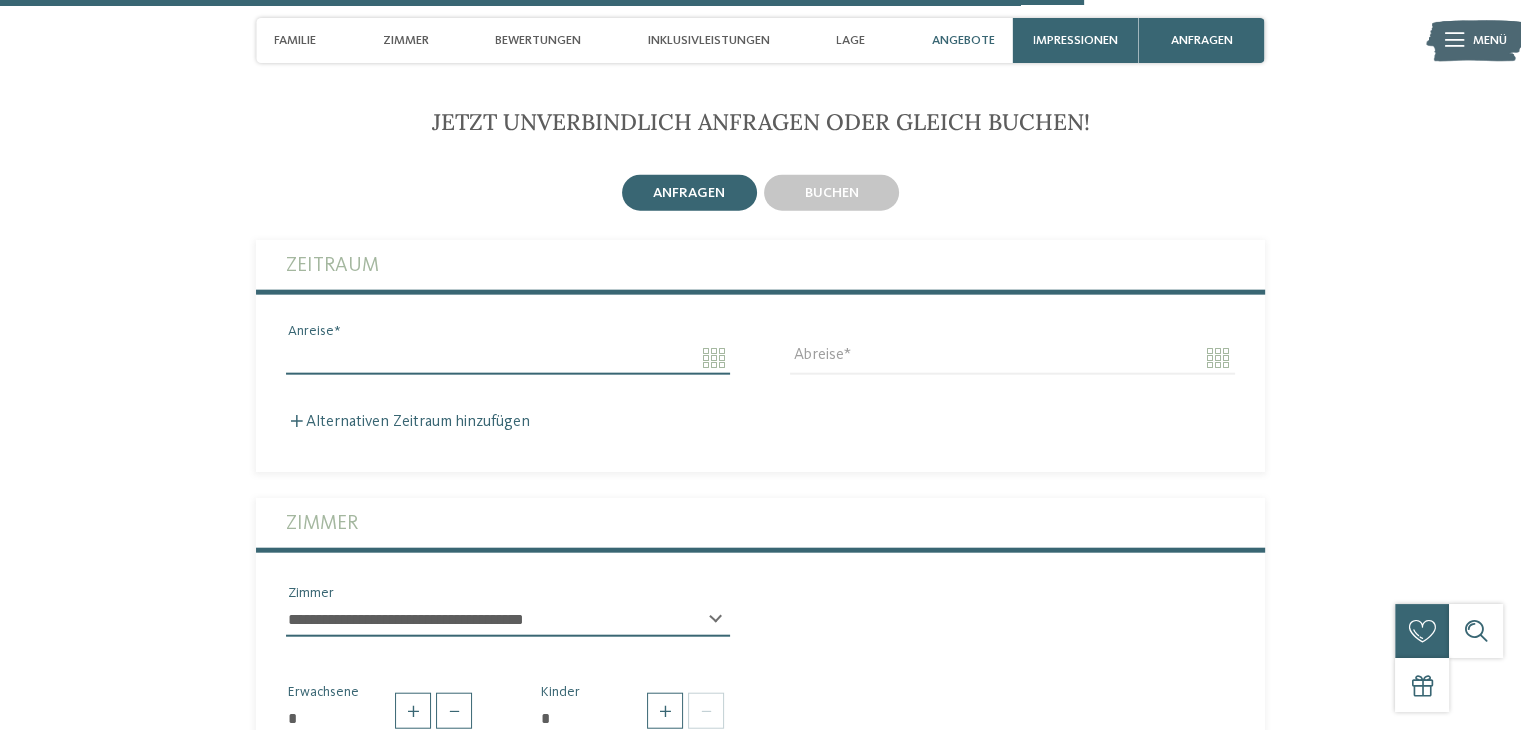 click on "Anreise" at bounding box center (508, 358) 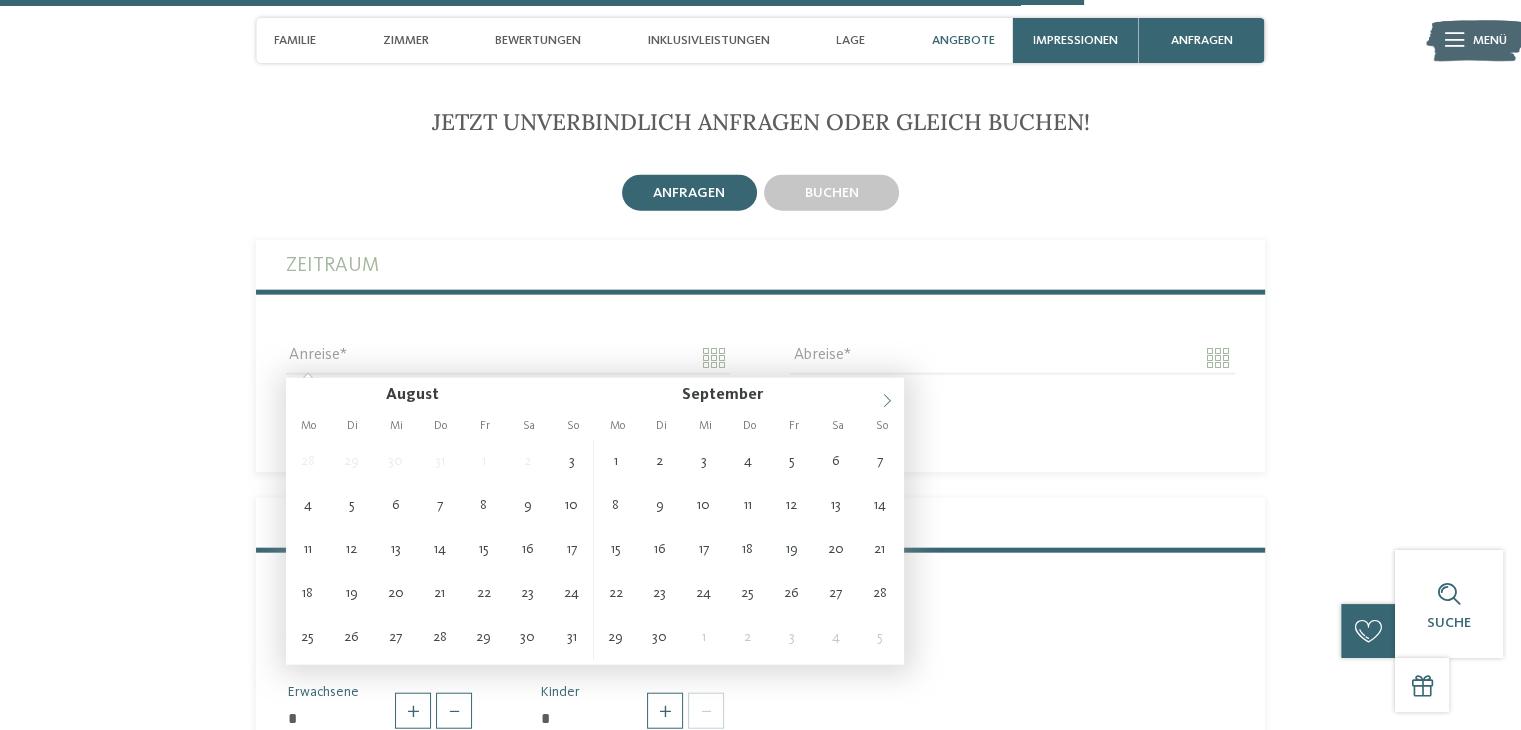 click 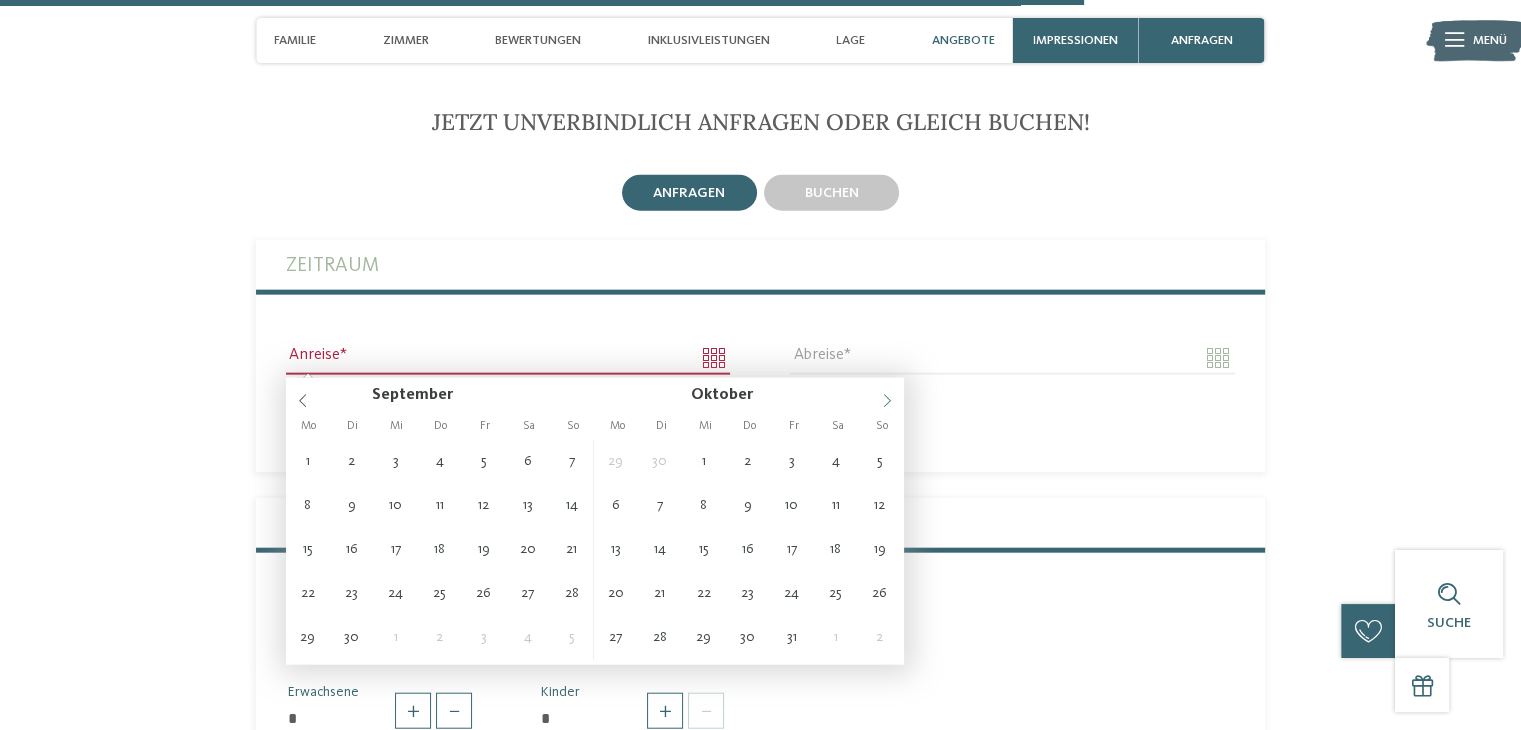 click 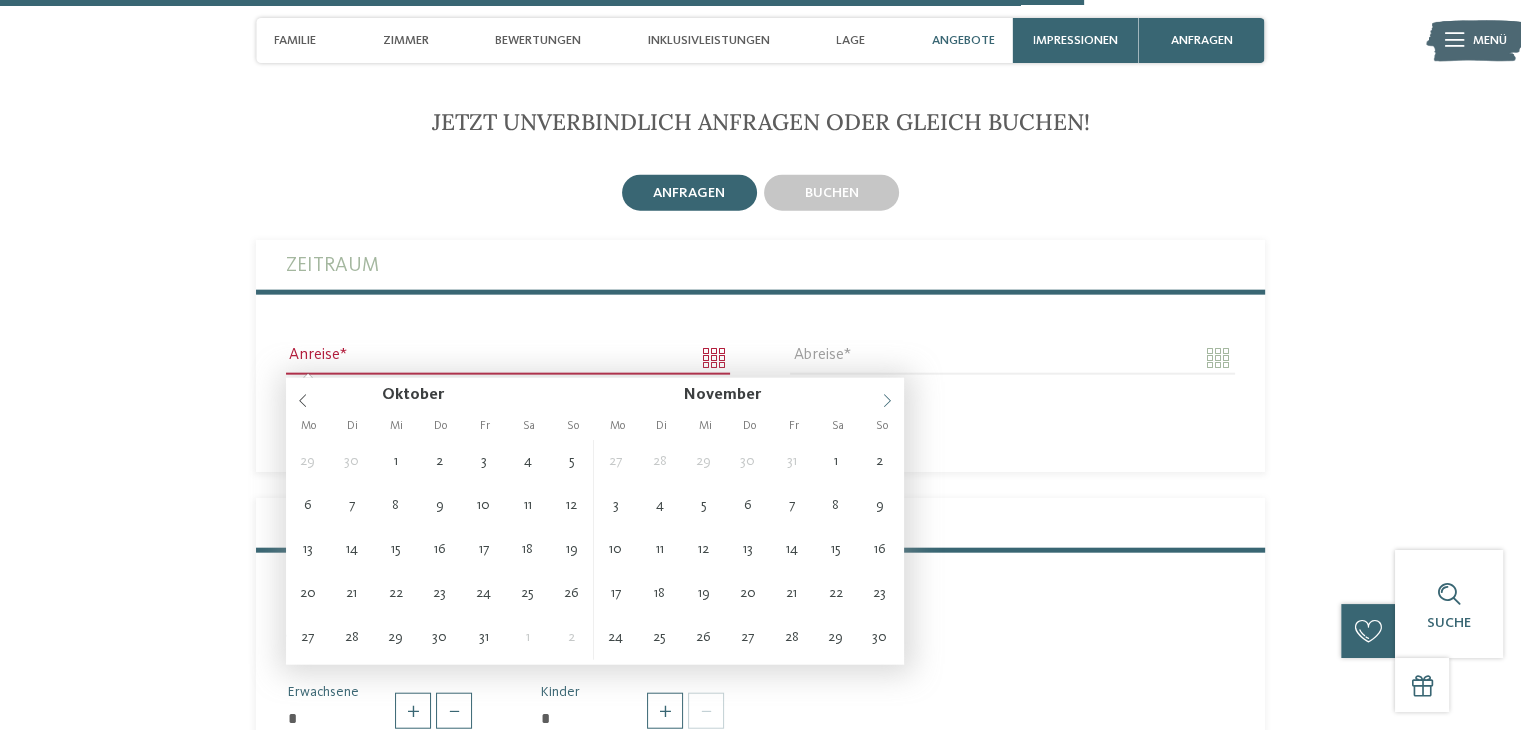 click 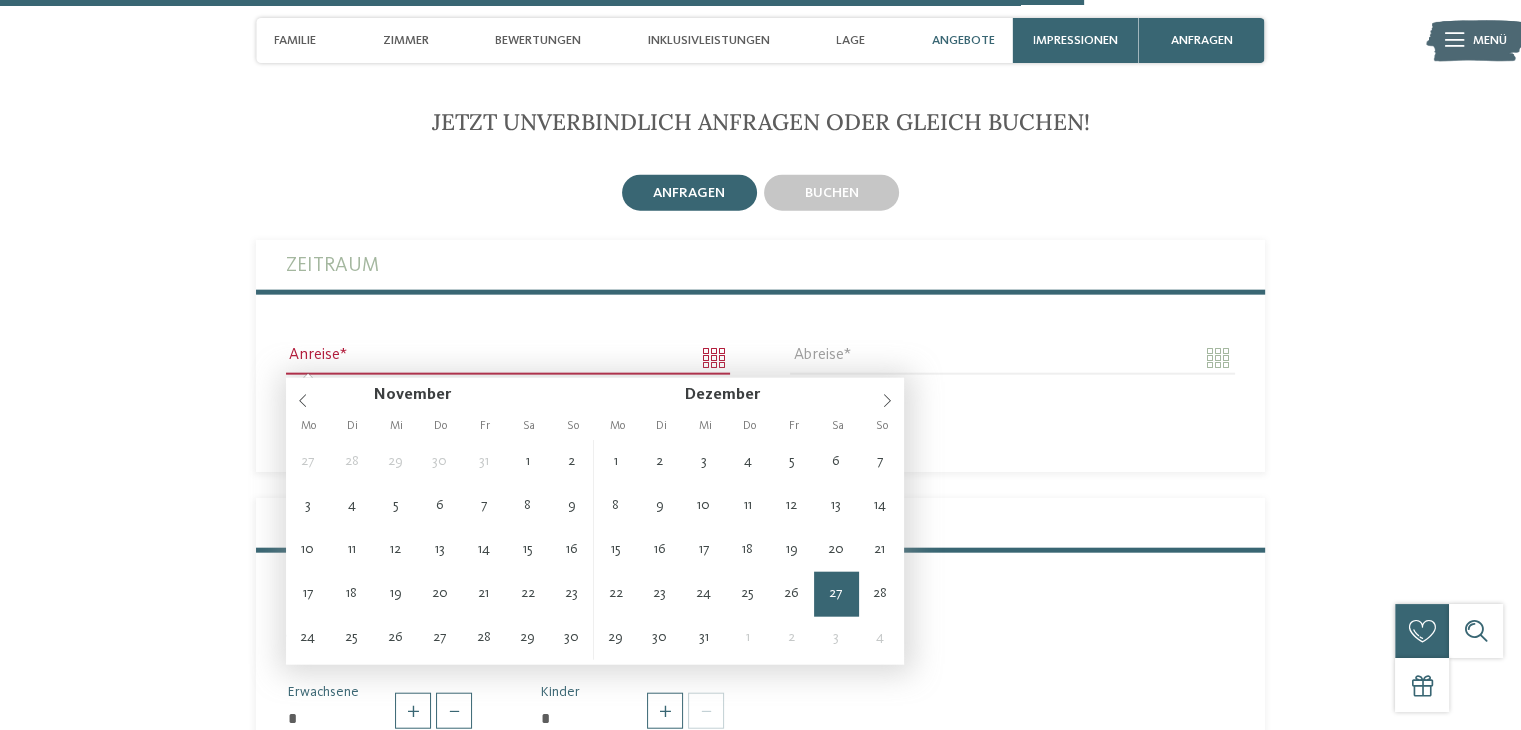 type on "**********" 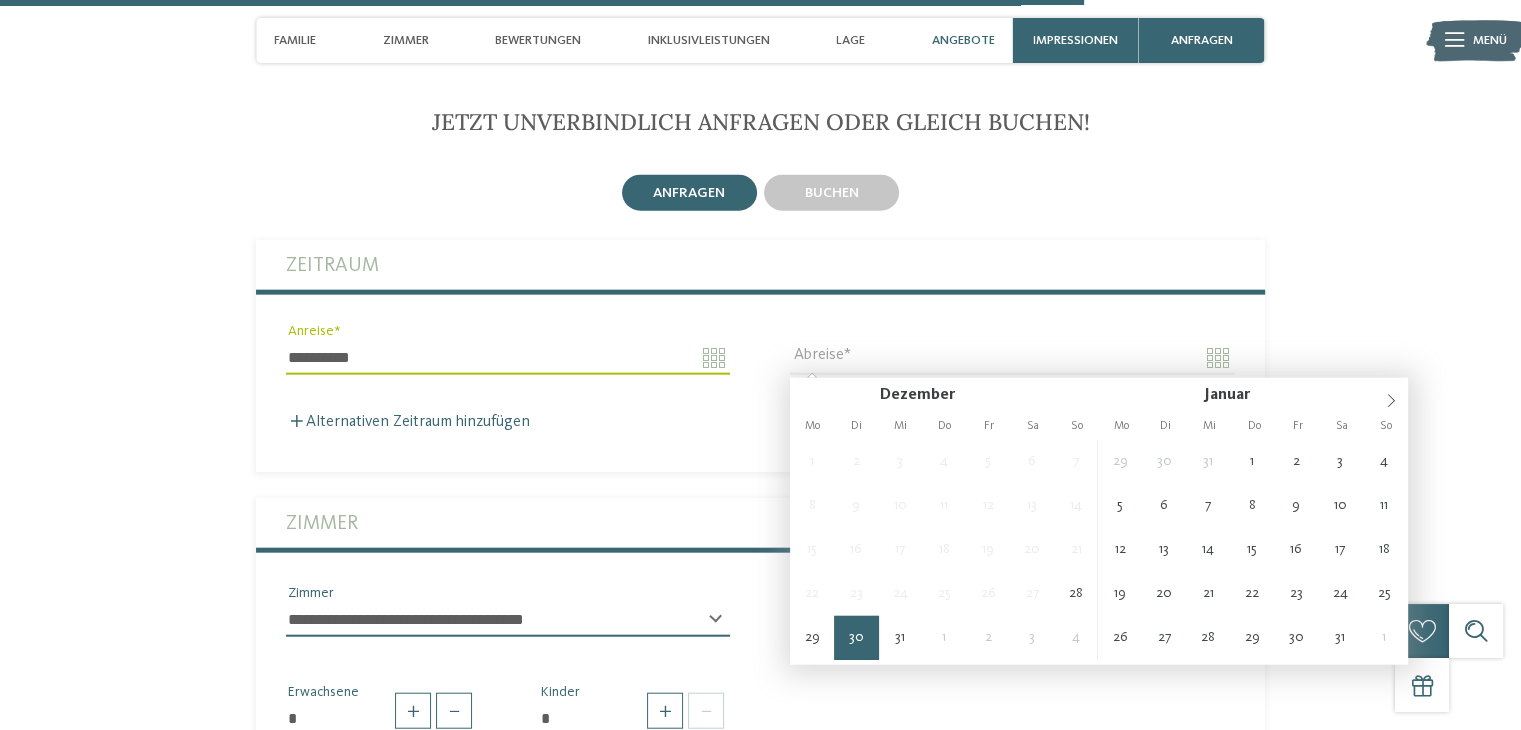 type on "**********" 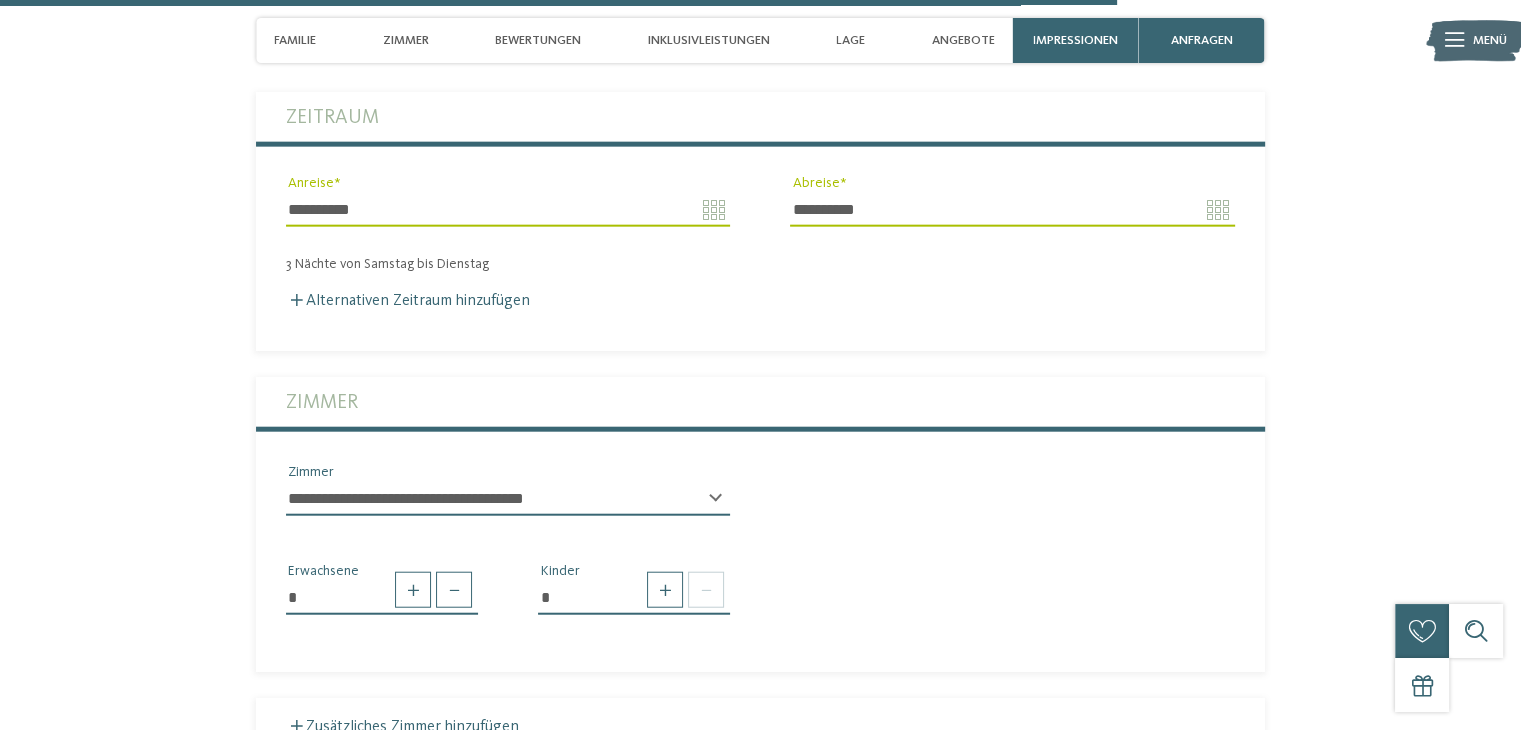 scroll, scrollTop: 4792, scrollLeft: 0, axis: vertical 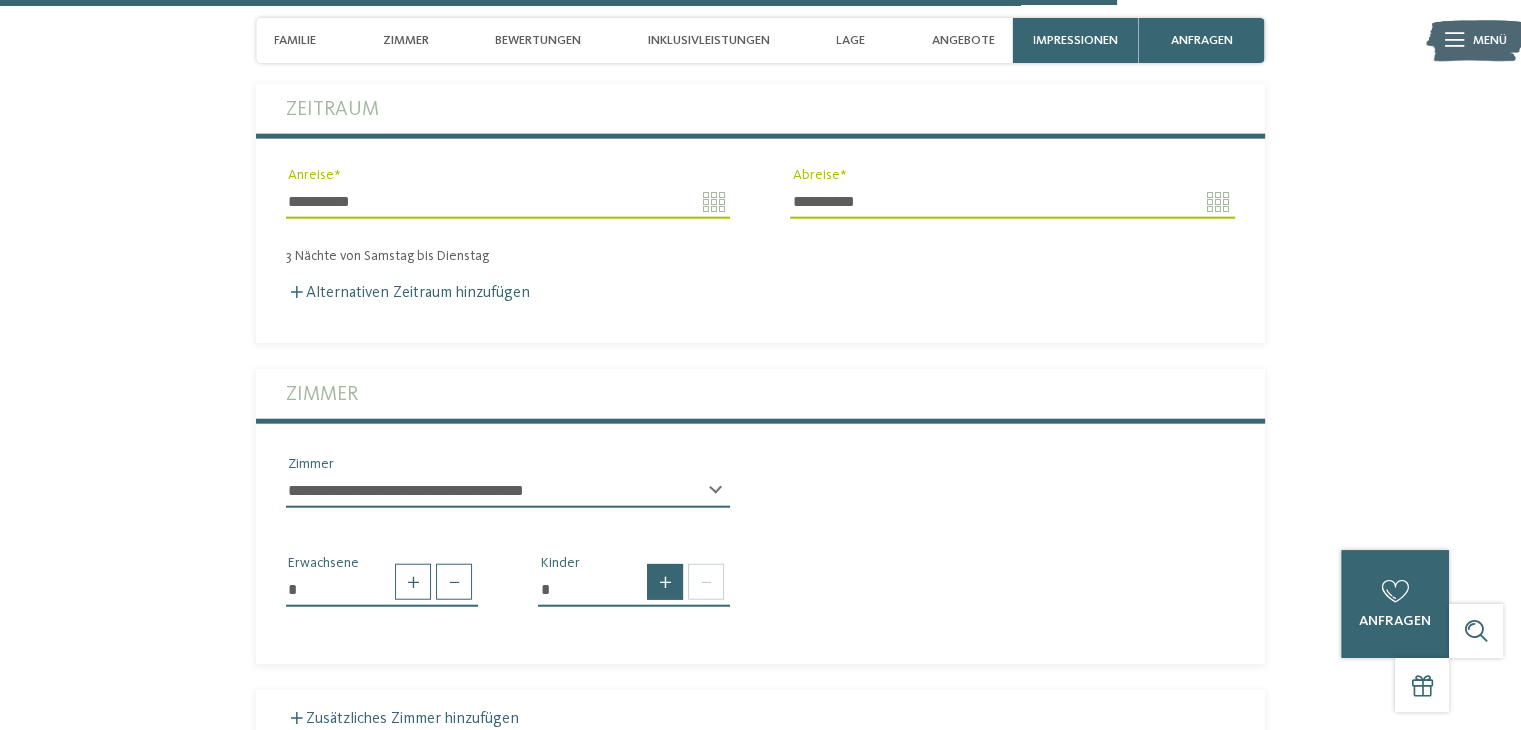 click at bounding box center (665, 582) 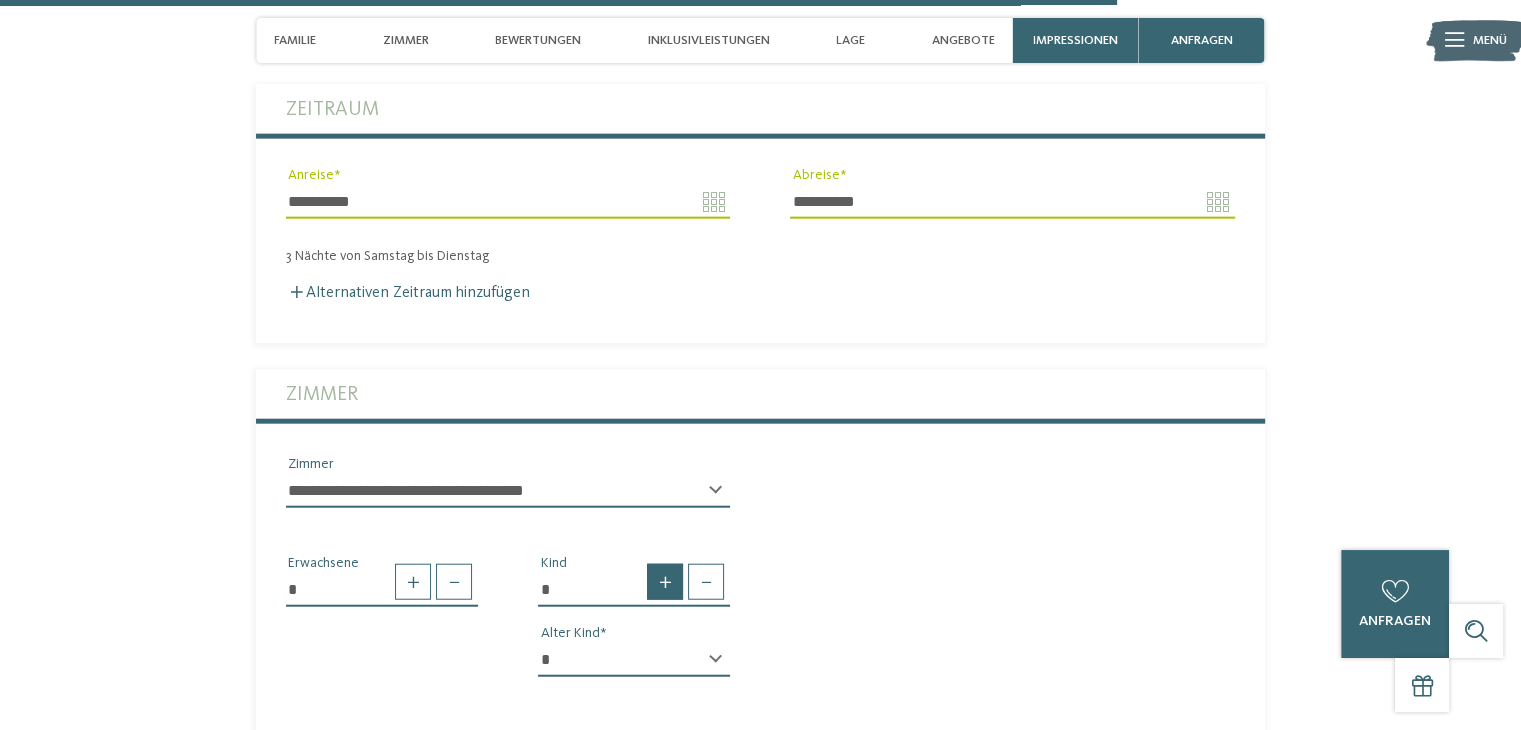 click at bounding box center [665, 582] 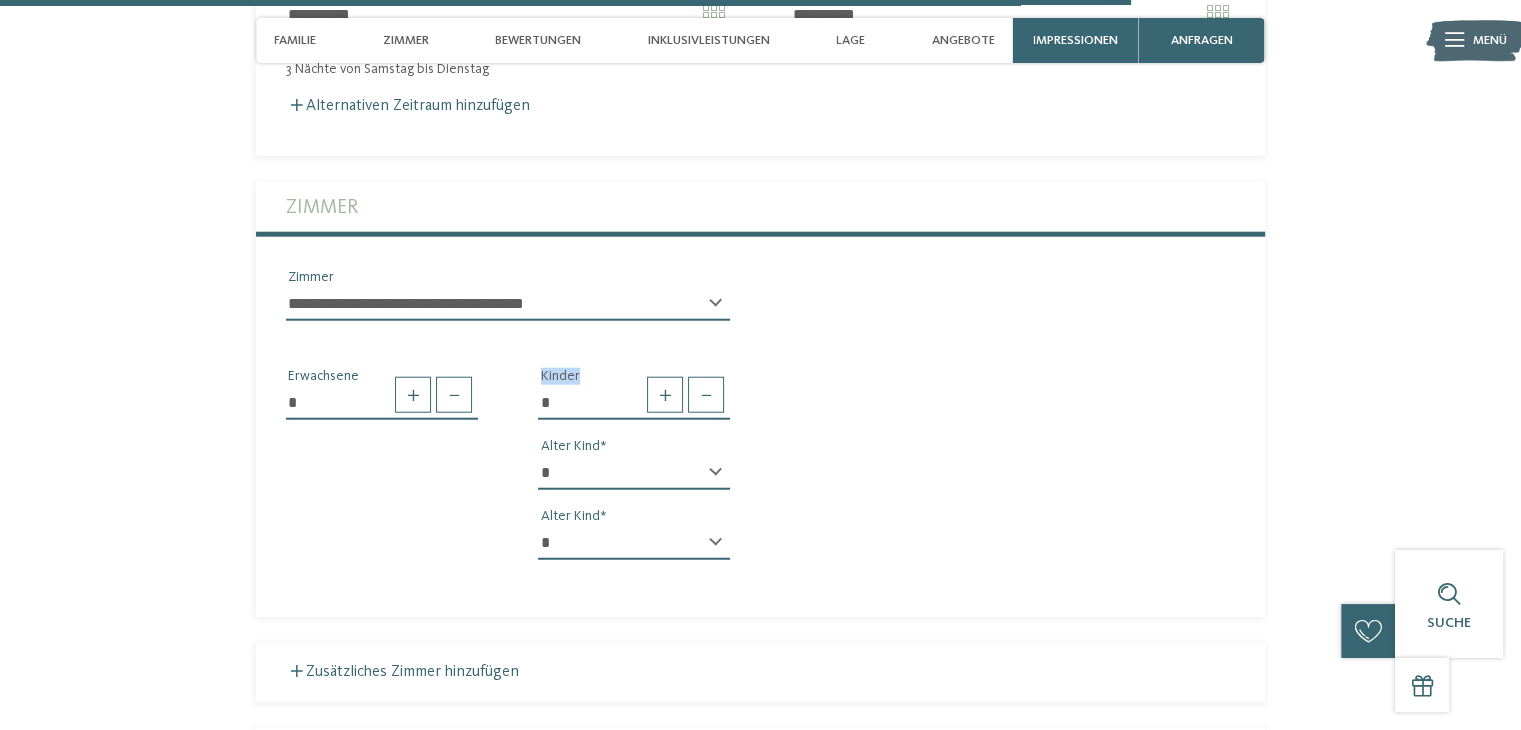 scroll, scrollTop: 4961, scrollLeft: 0, axis: vertical 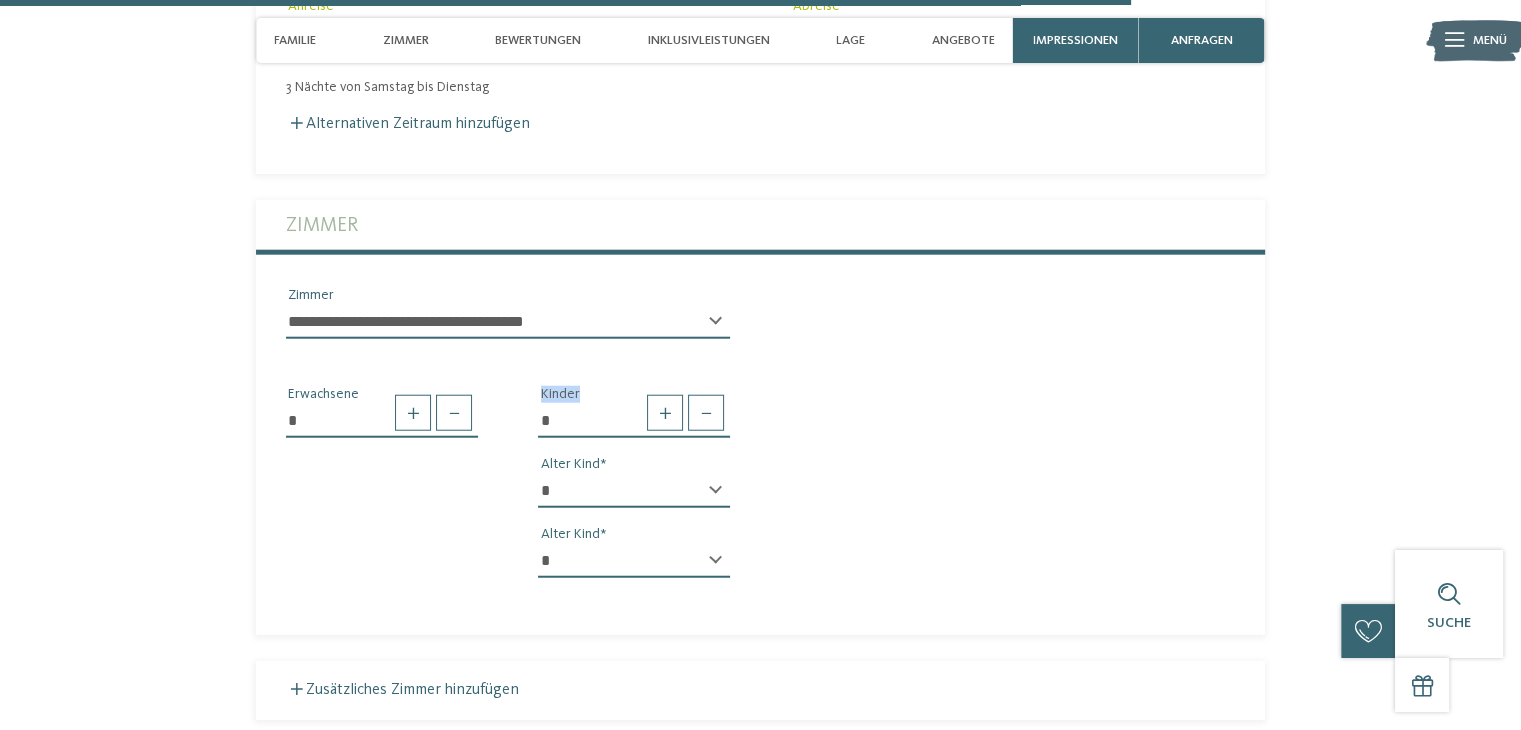 click on "* * * * * * * * * * * ** ** ** ** ** ** ** **" at bounding box center [634, 491] 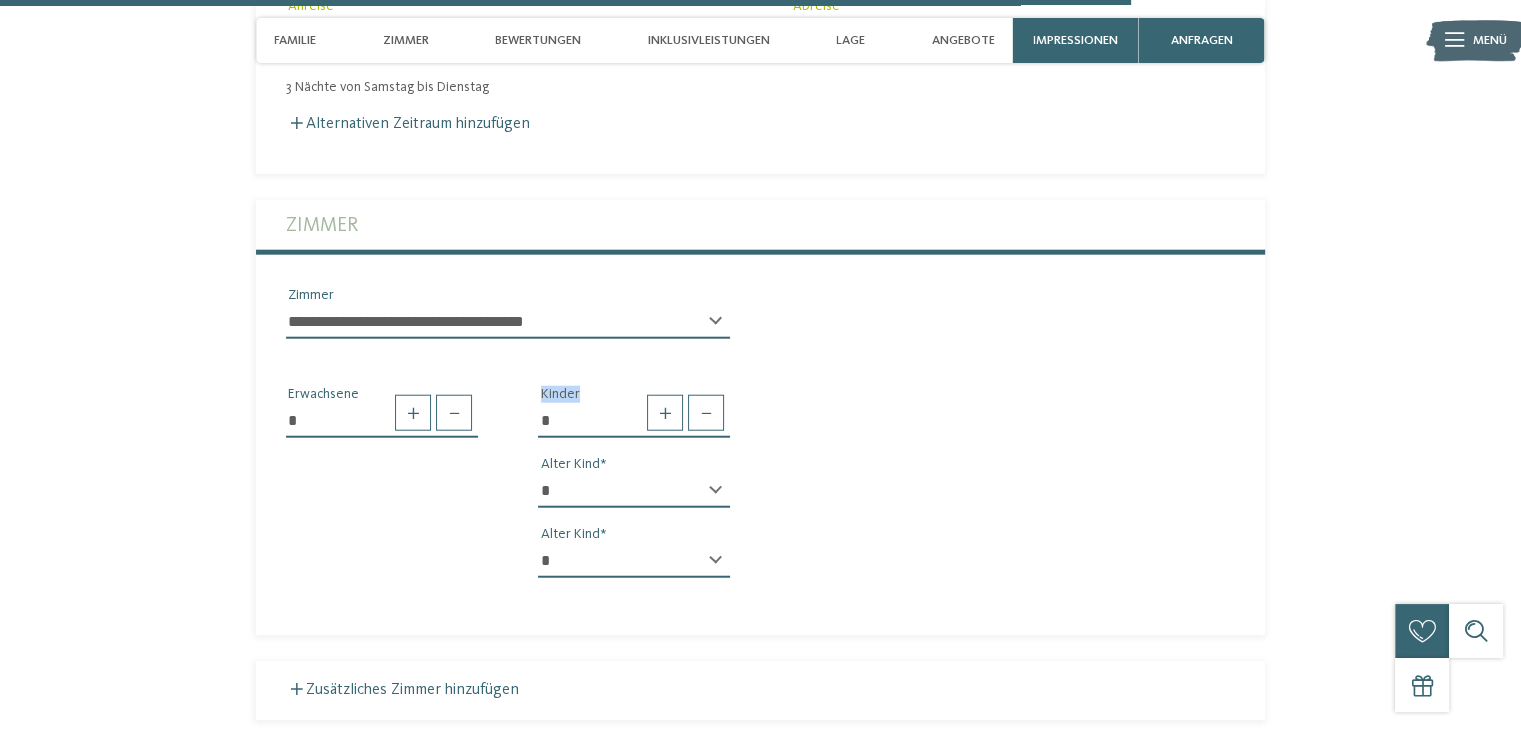 select on "*" 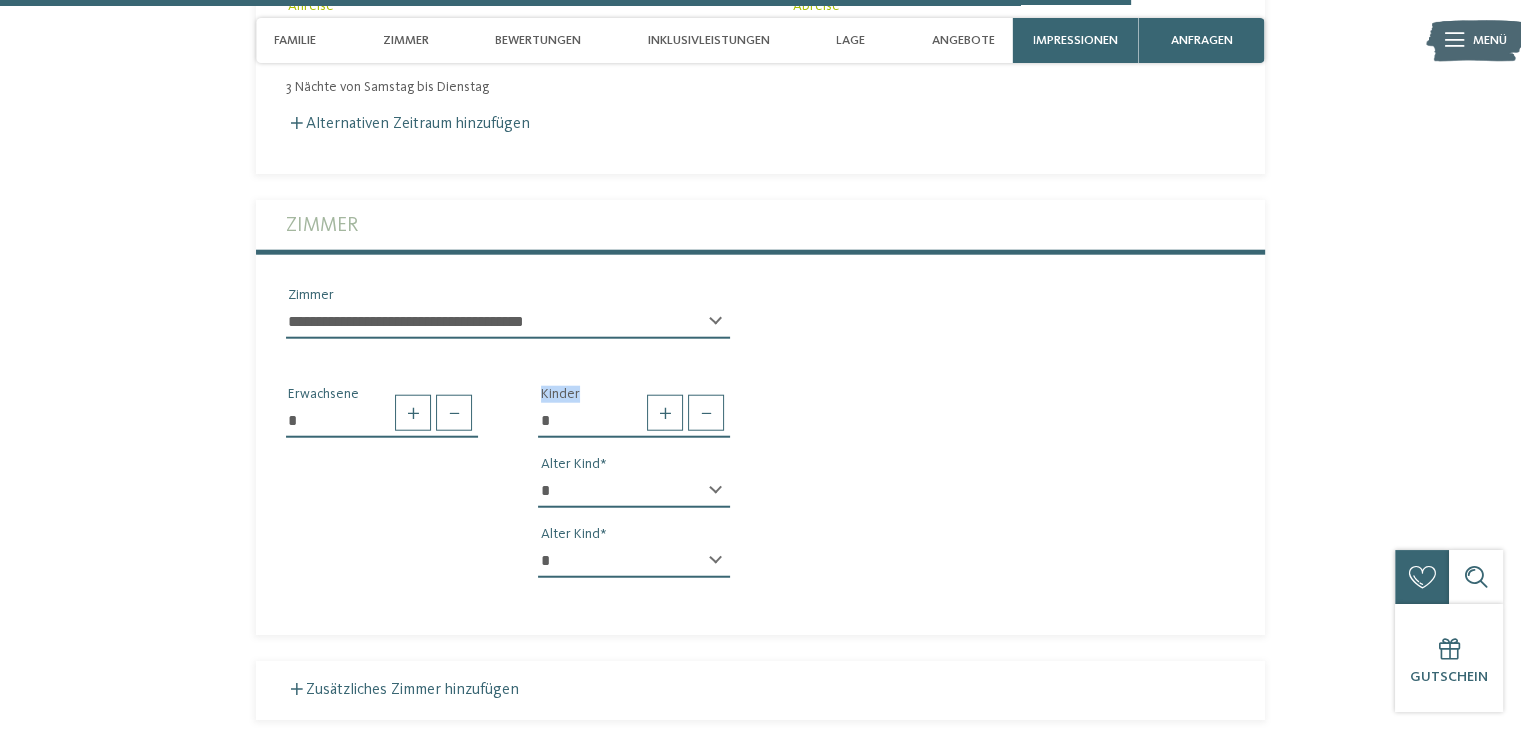 select on "*" 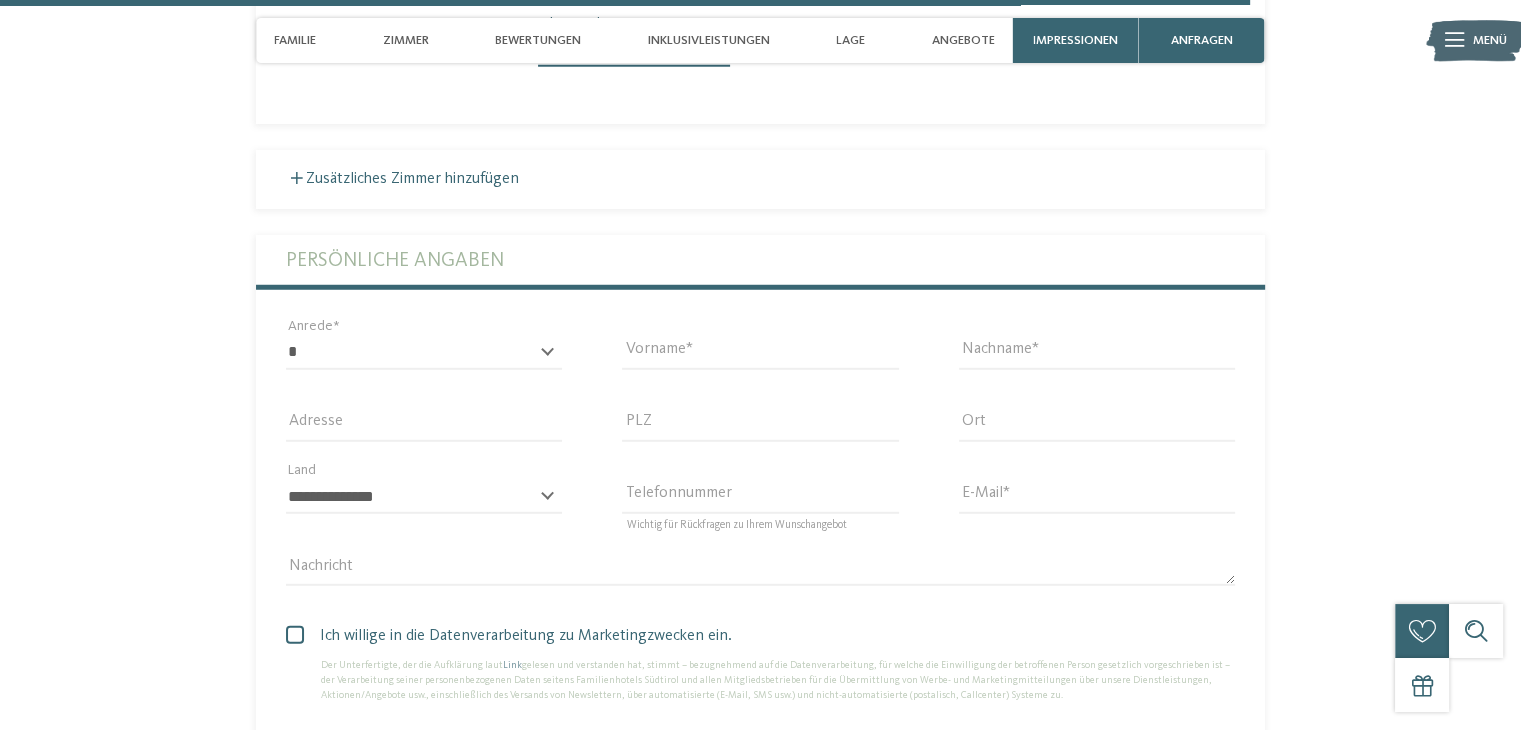 scroll, scrollTop: 5480, scrollLeft: 0, axis: vertical 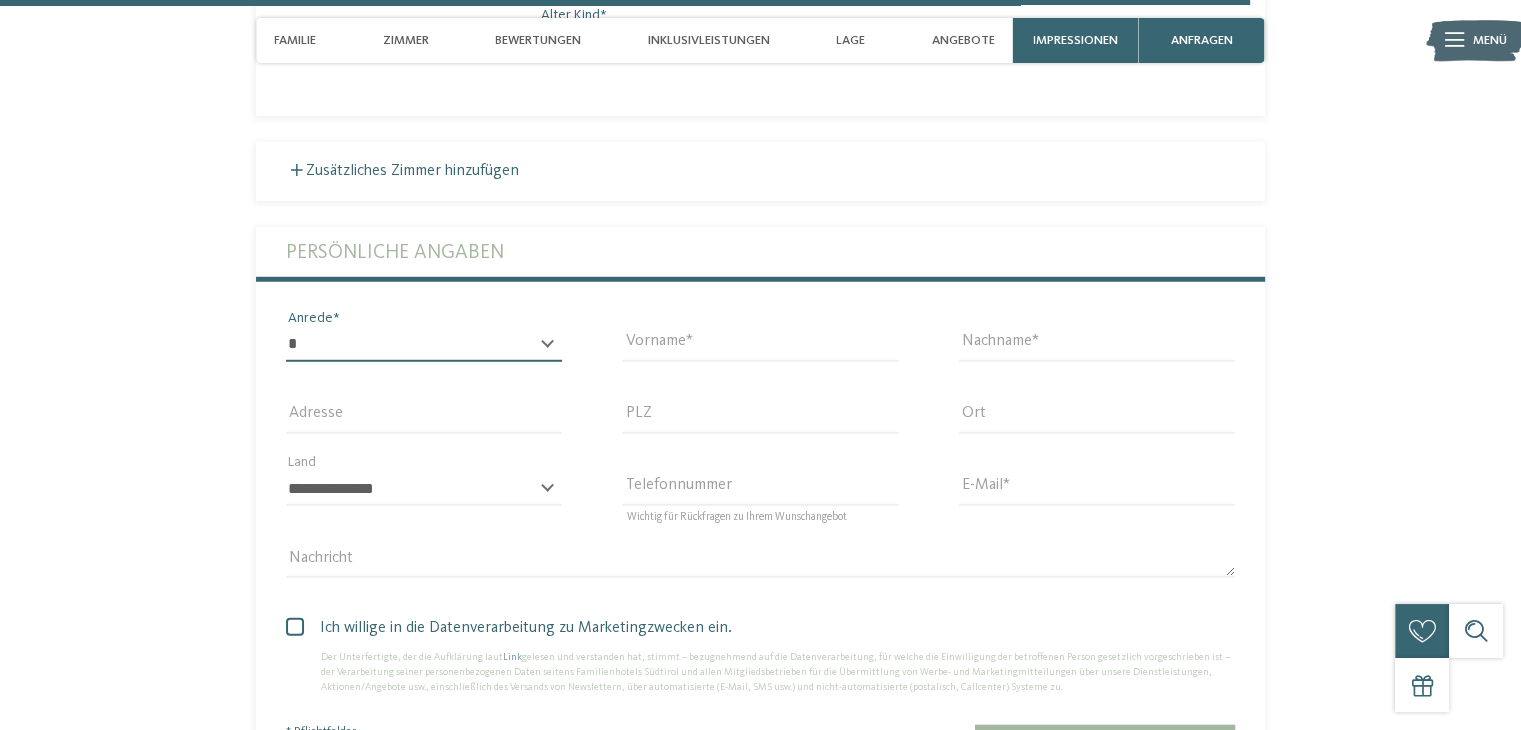 click on "* **** **** ******* ******" at bounding box center (424, 345) 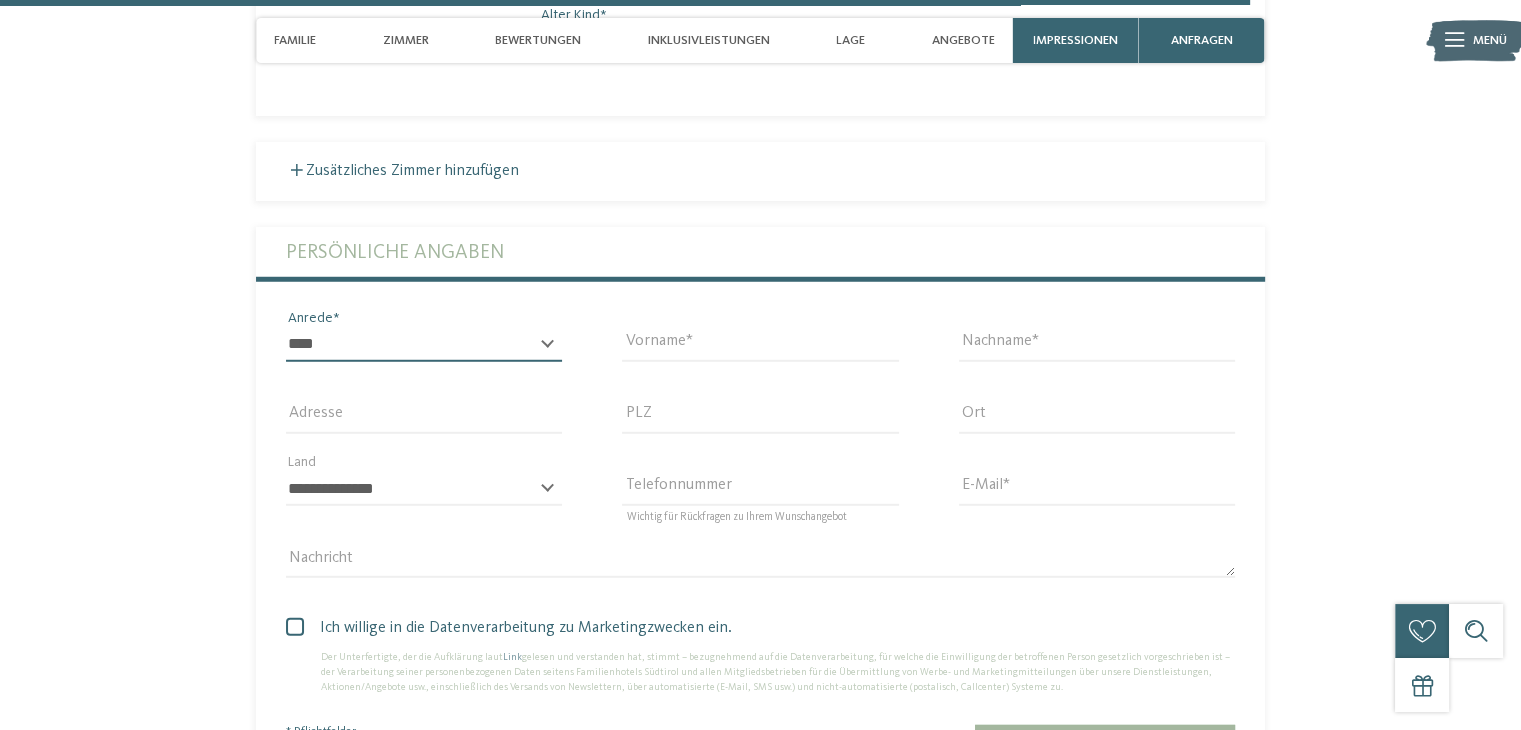 click on "* **** **** ******* ******" at bounding box center [424, 345] 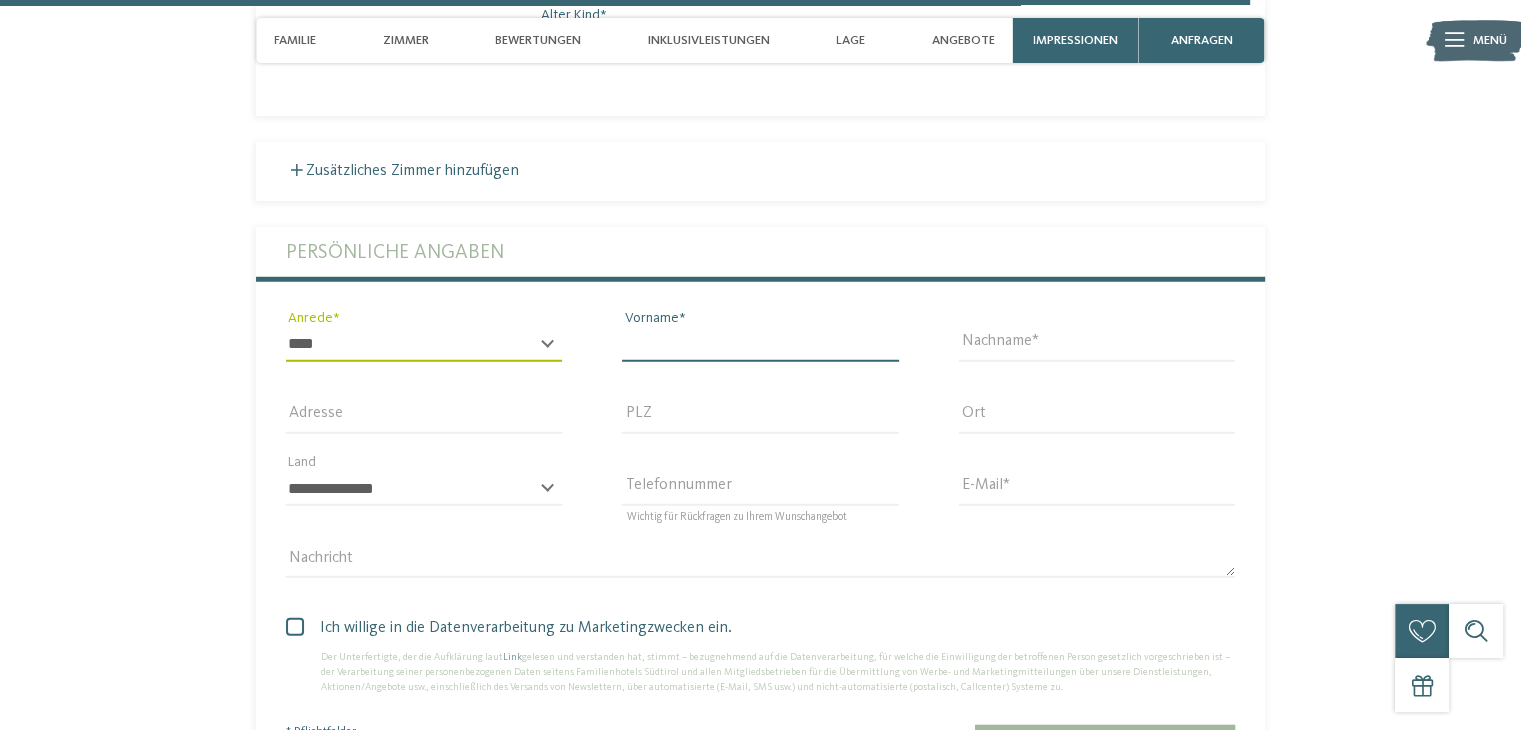 click on "Vorname" at bounding box center (760, 345) 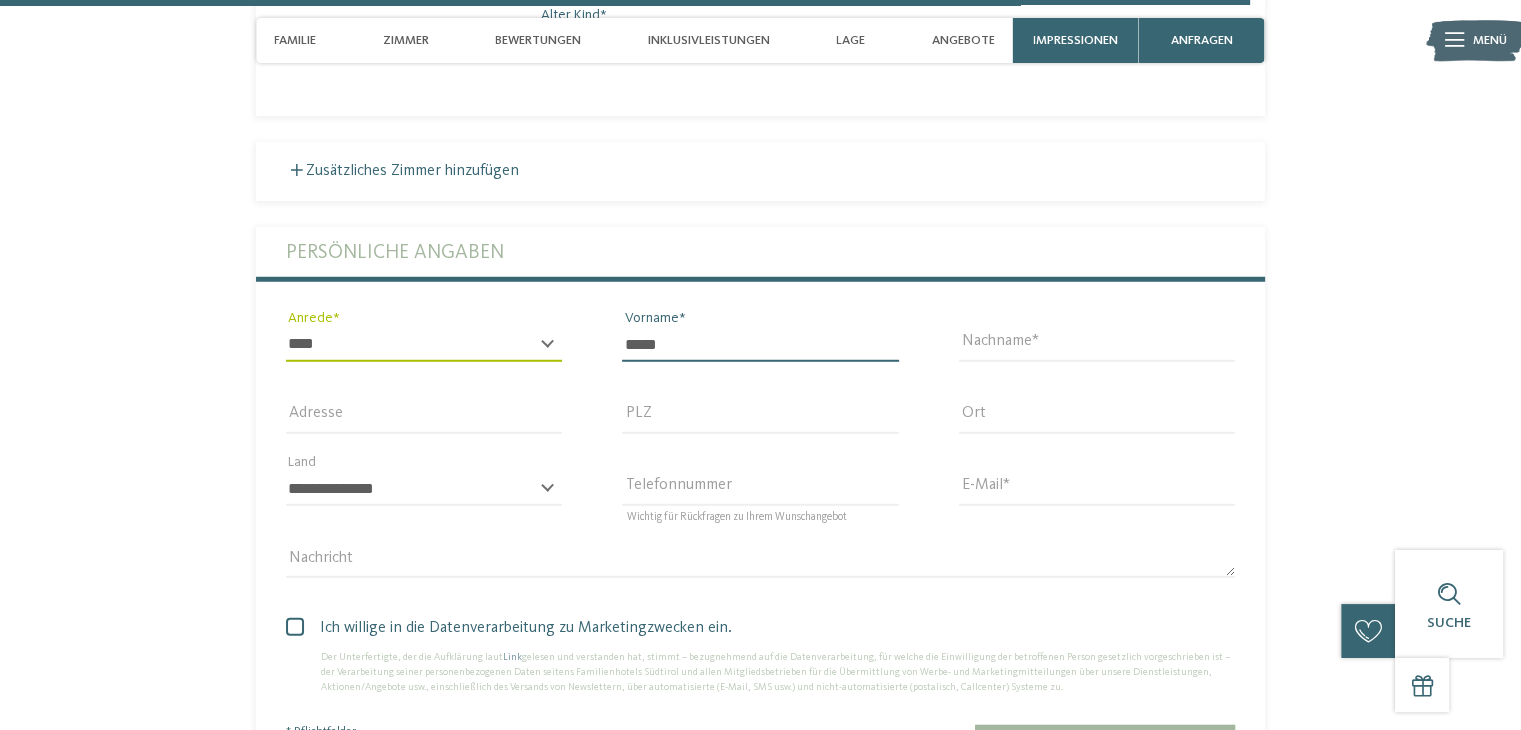 type on "*****" 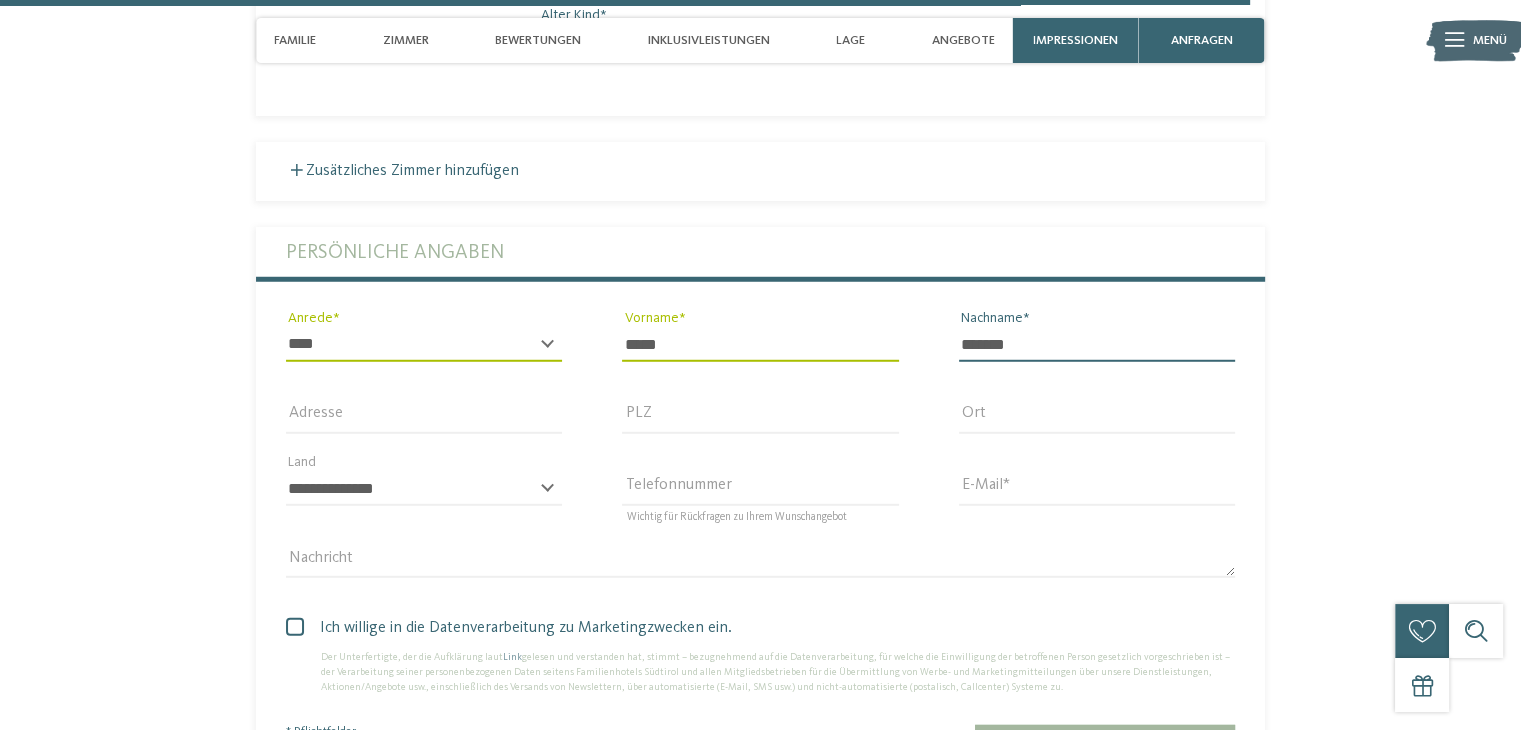 type on "*******" 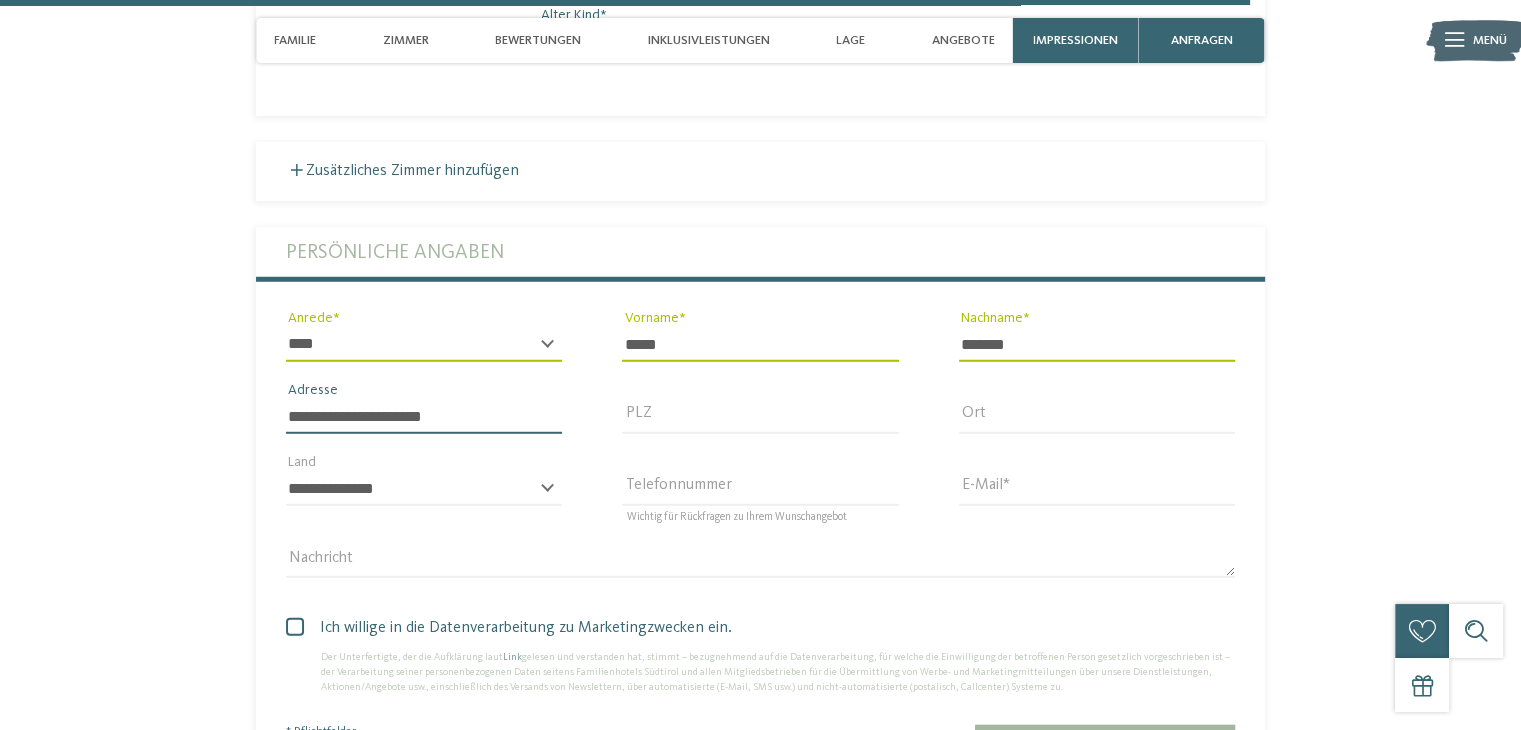 type on "**********" 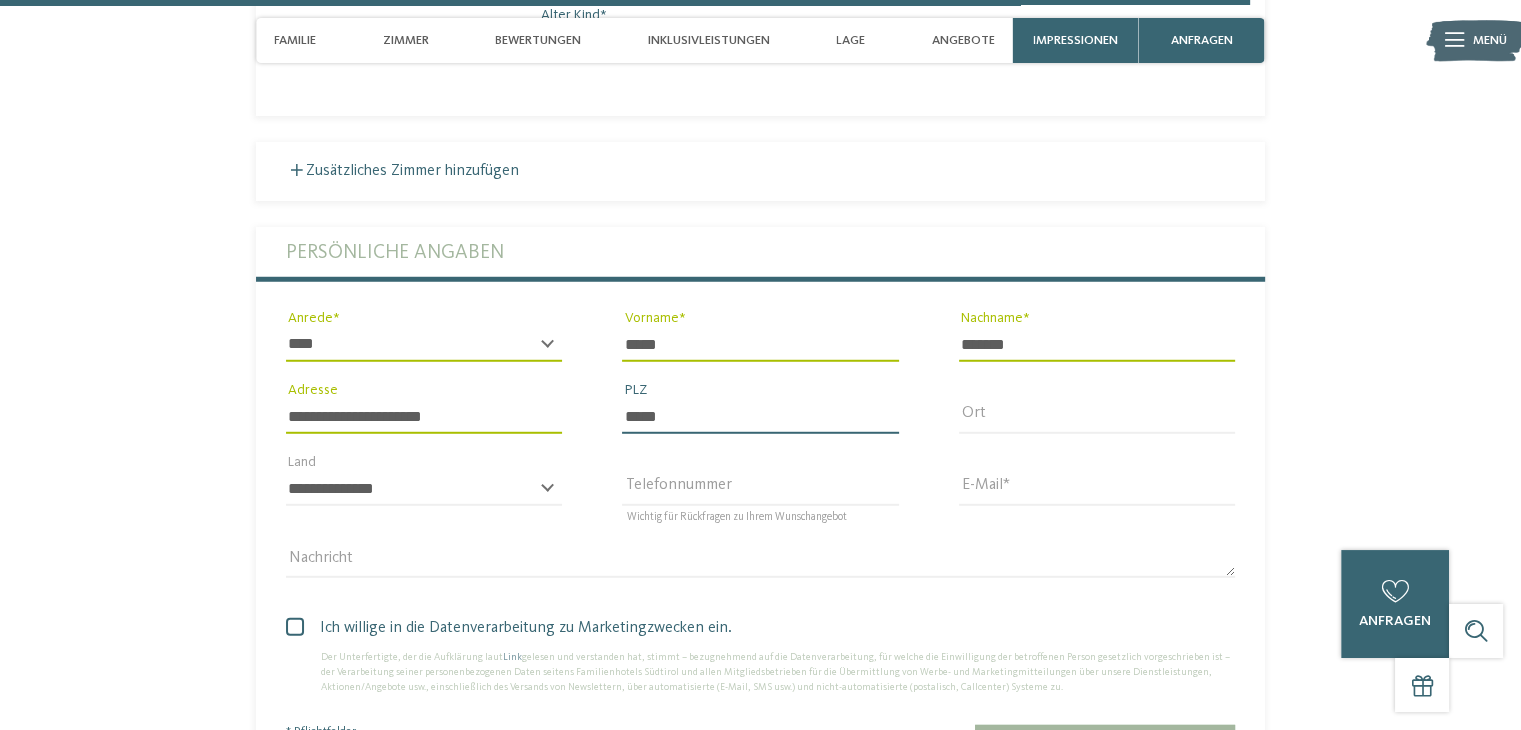 type on "*****" 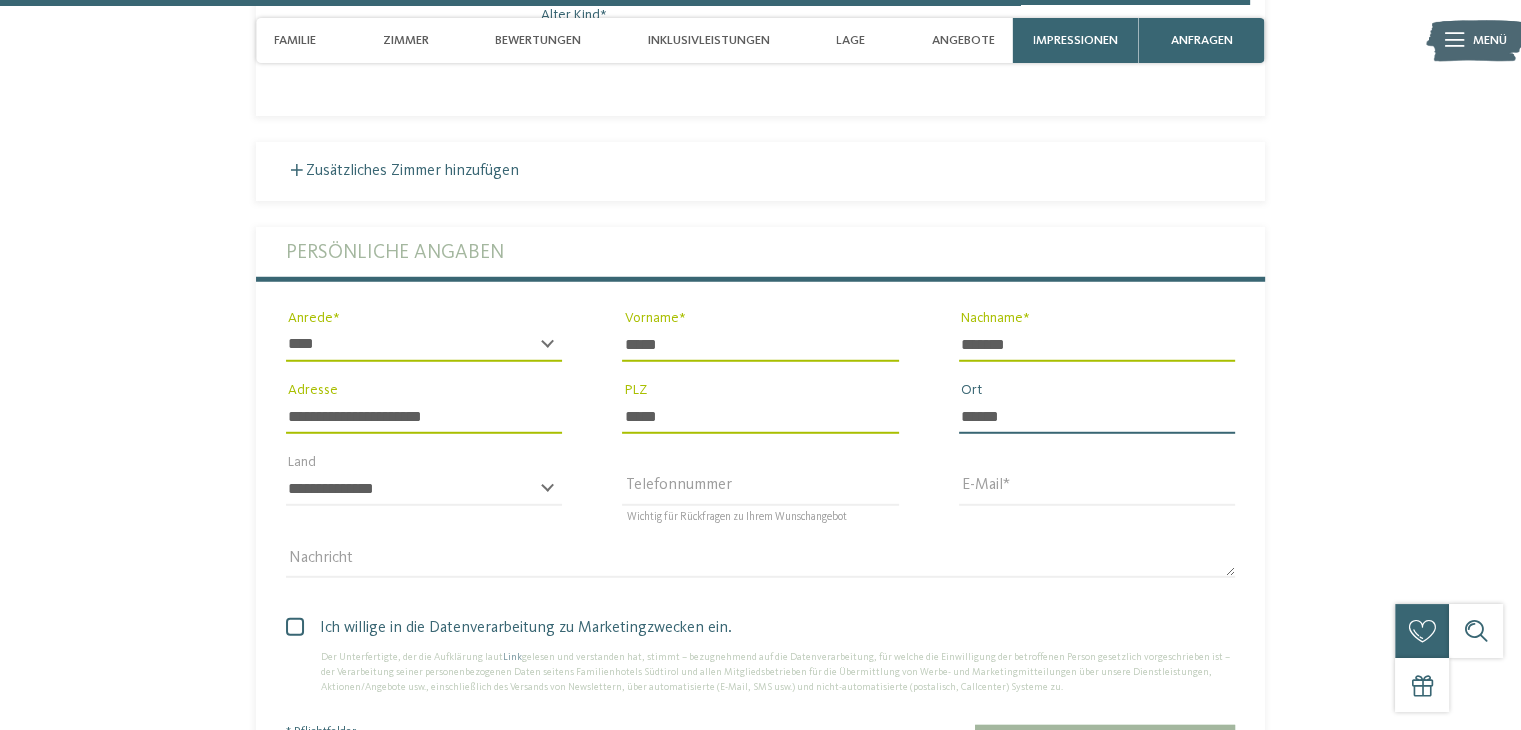 type on "******" 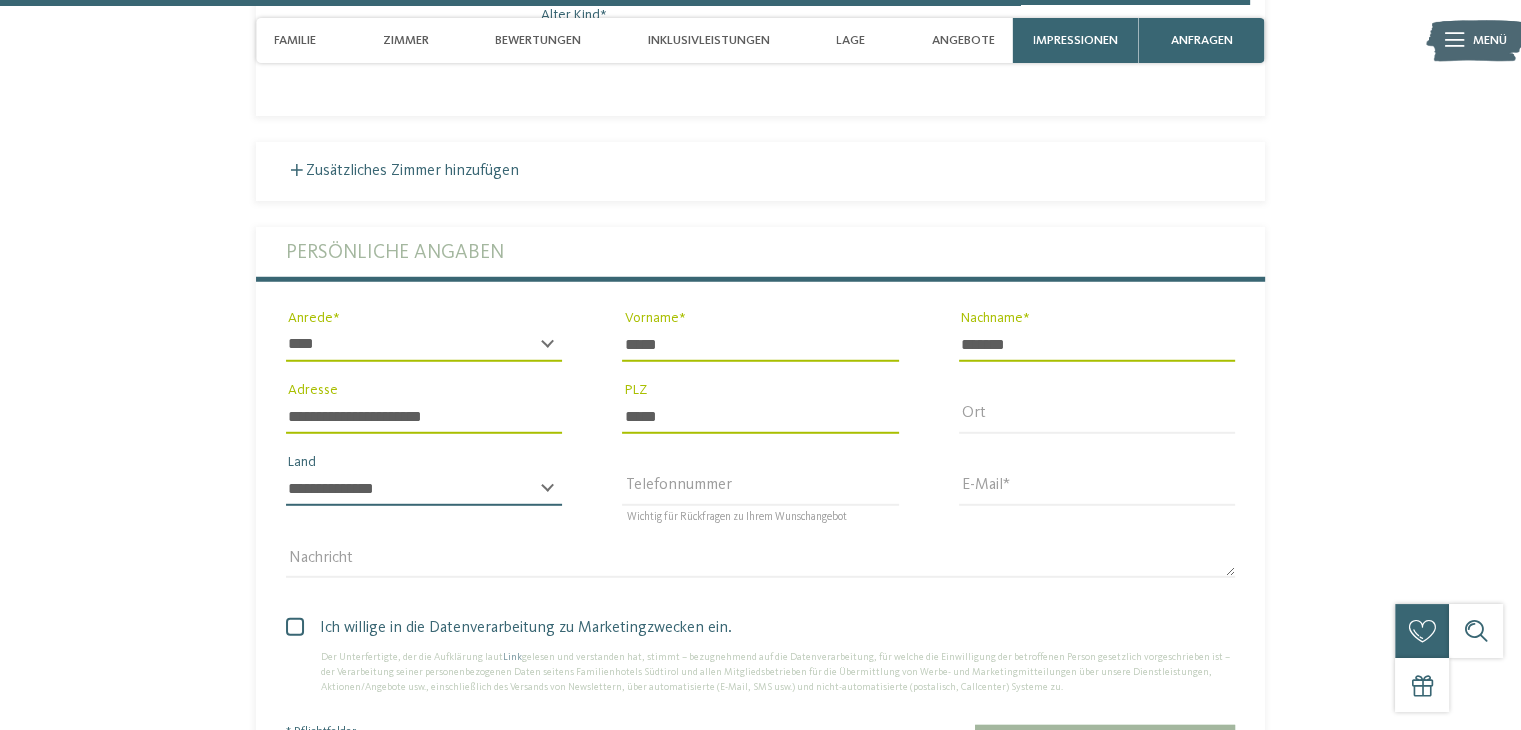 click on "**********" at bounding box center (424, 489) 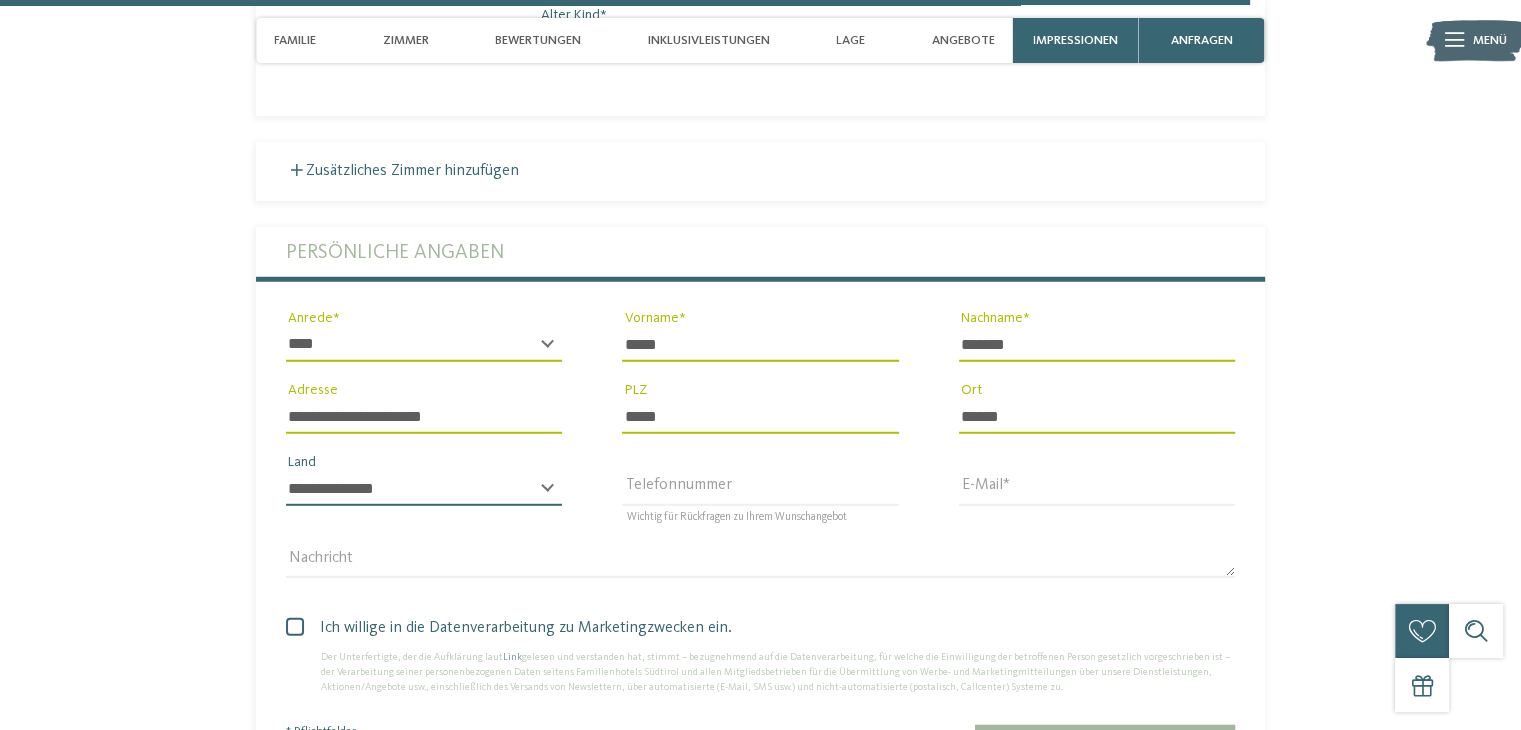 select on "**" 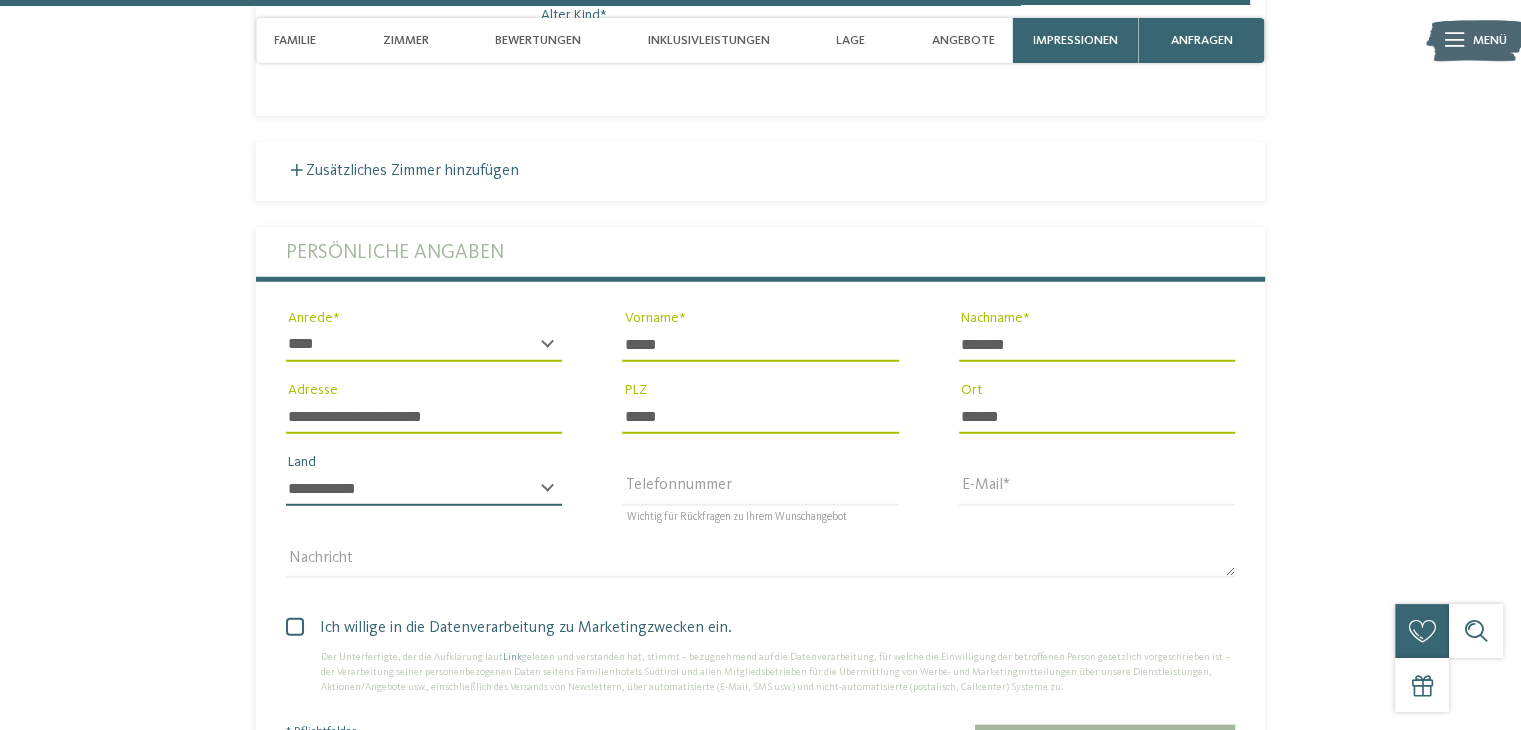 click on "**********" at bounding box center [424, 489] 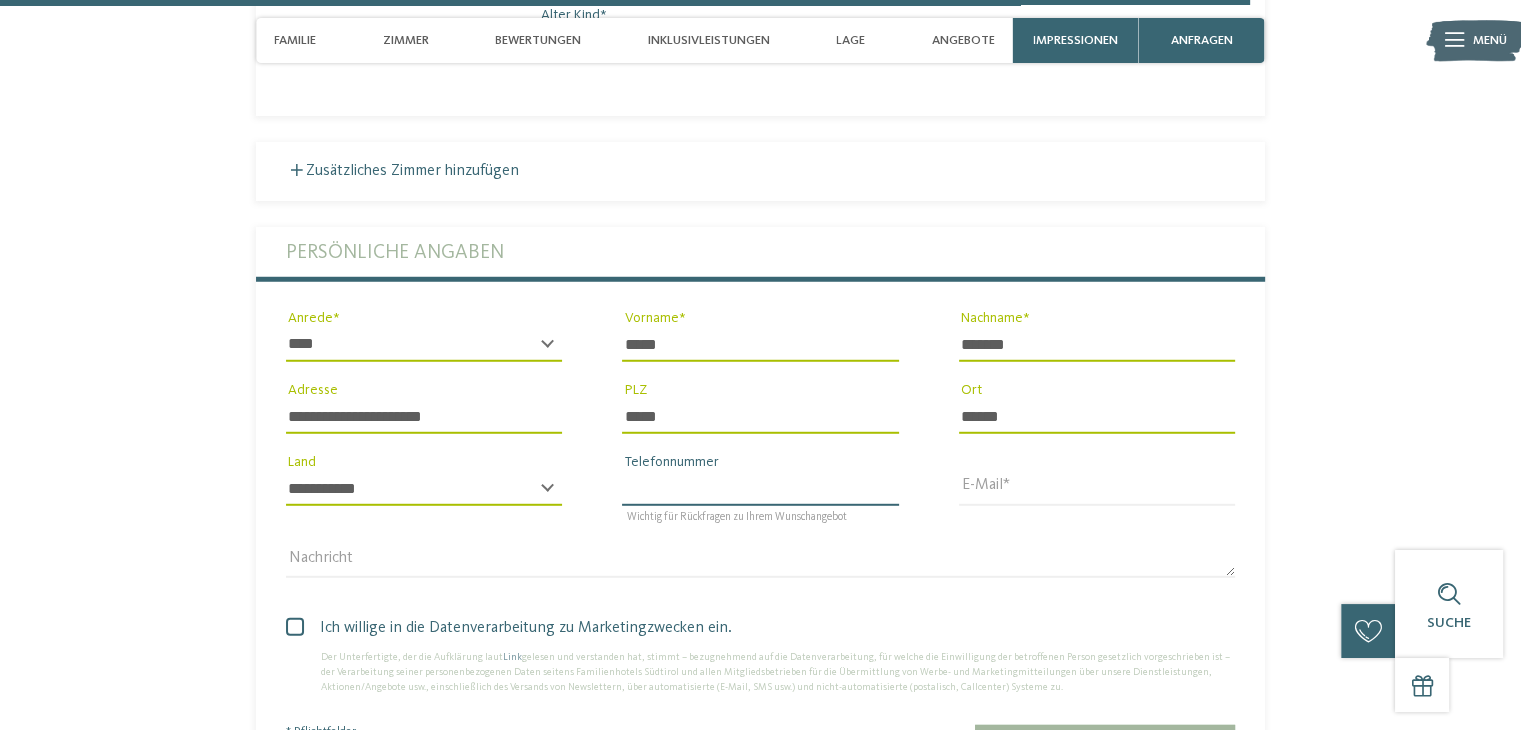 click on "Telefonnummer" at bounding box center (760, 489) 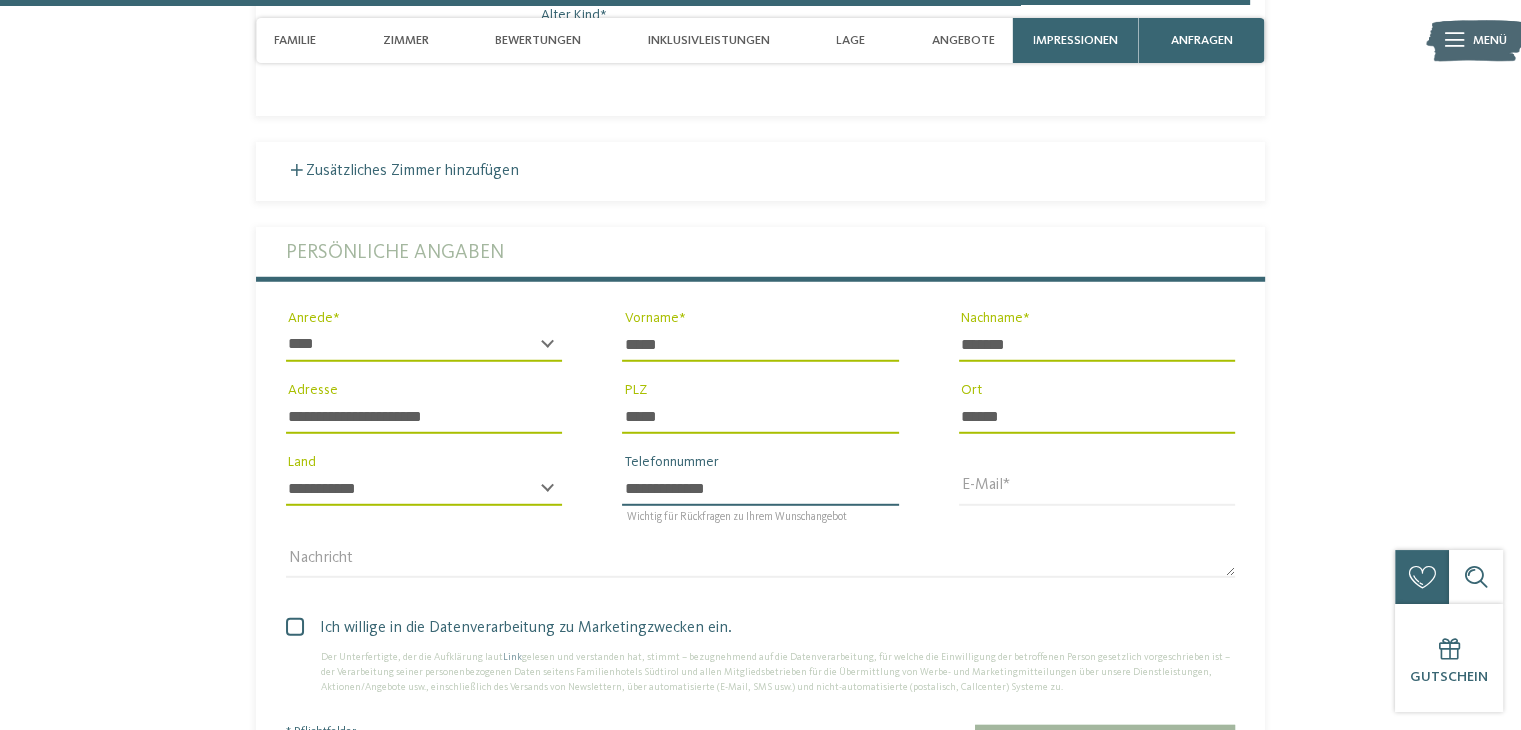 type on "**********" 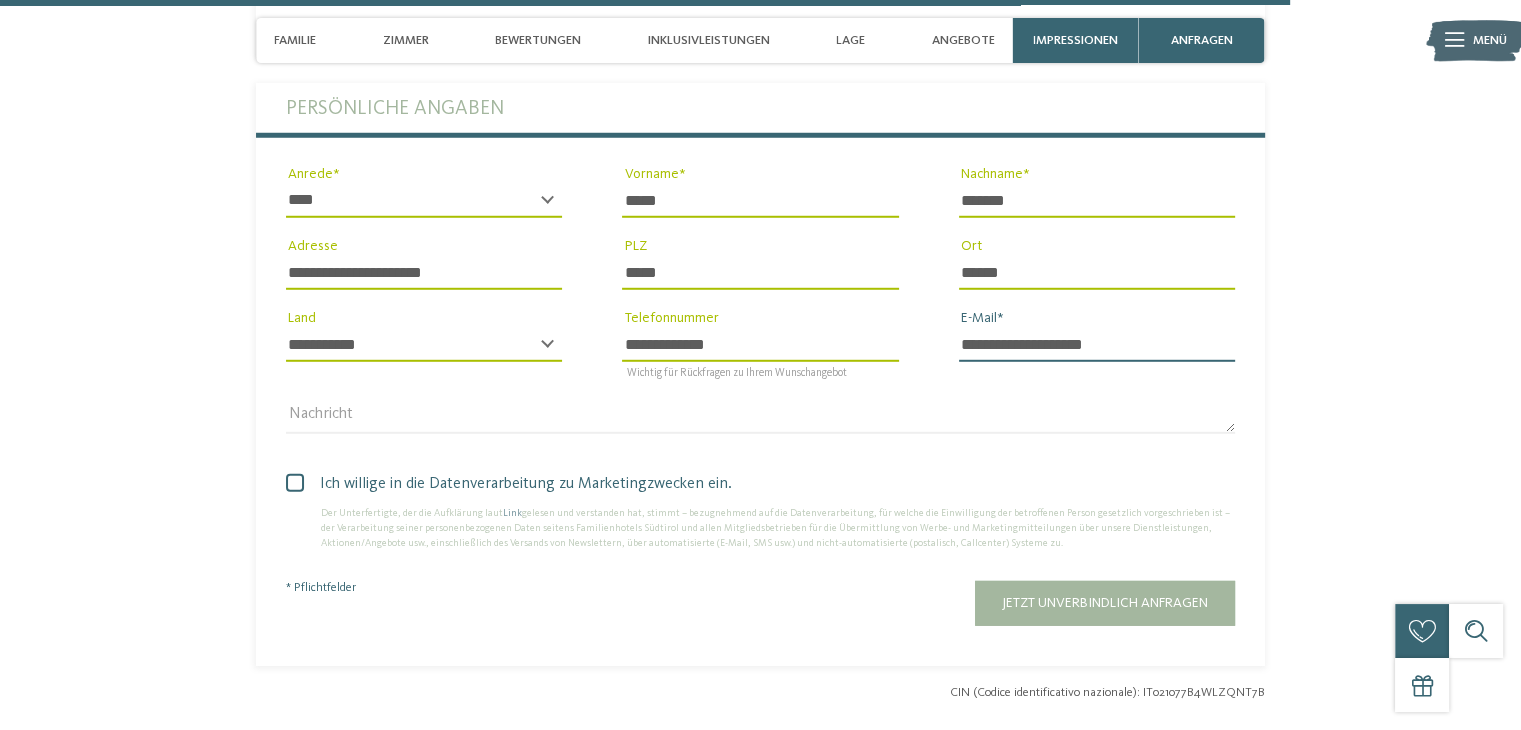 scroll, scrollTop: 5683, scrollLeft: 0, axis: vertical 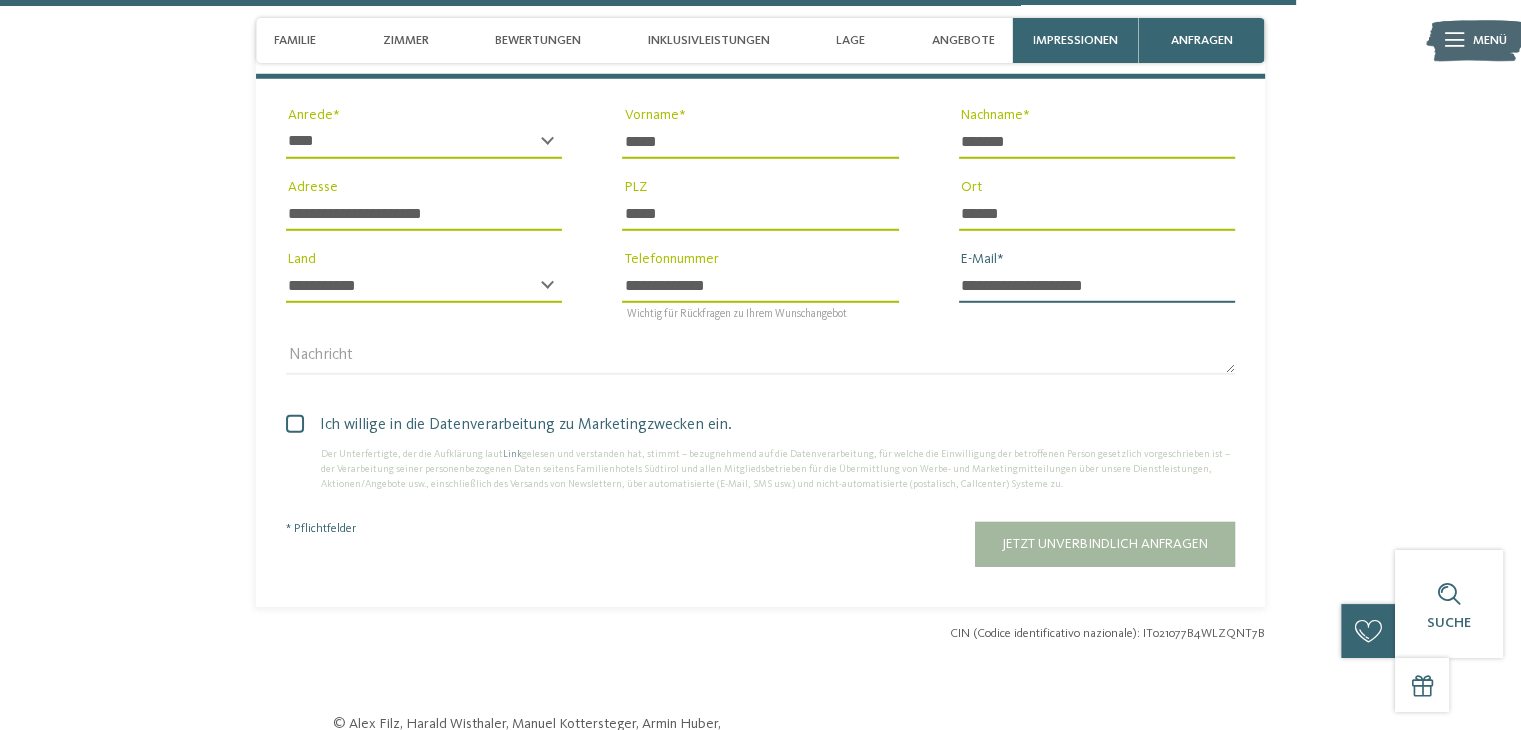 type on "**********" 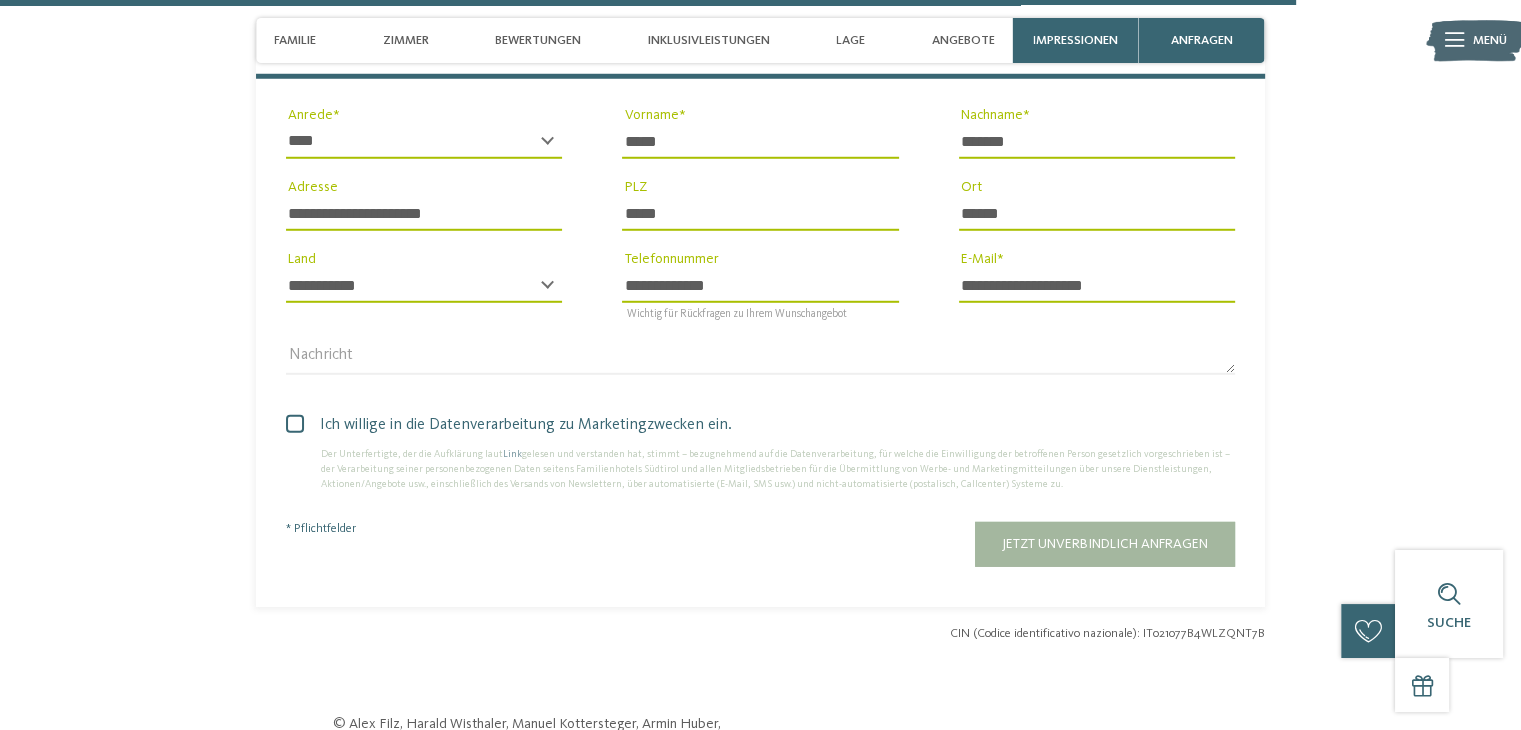 click at bounding box center [295, 424] 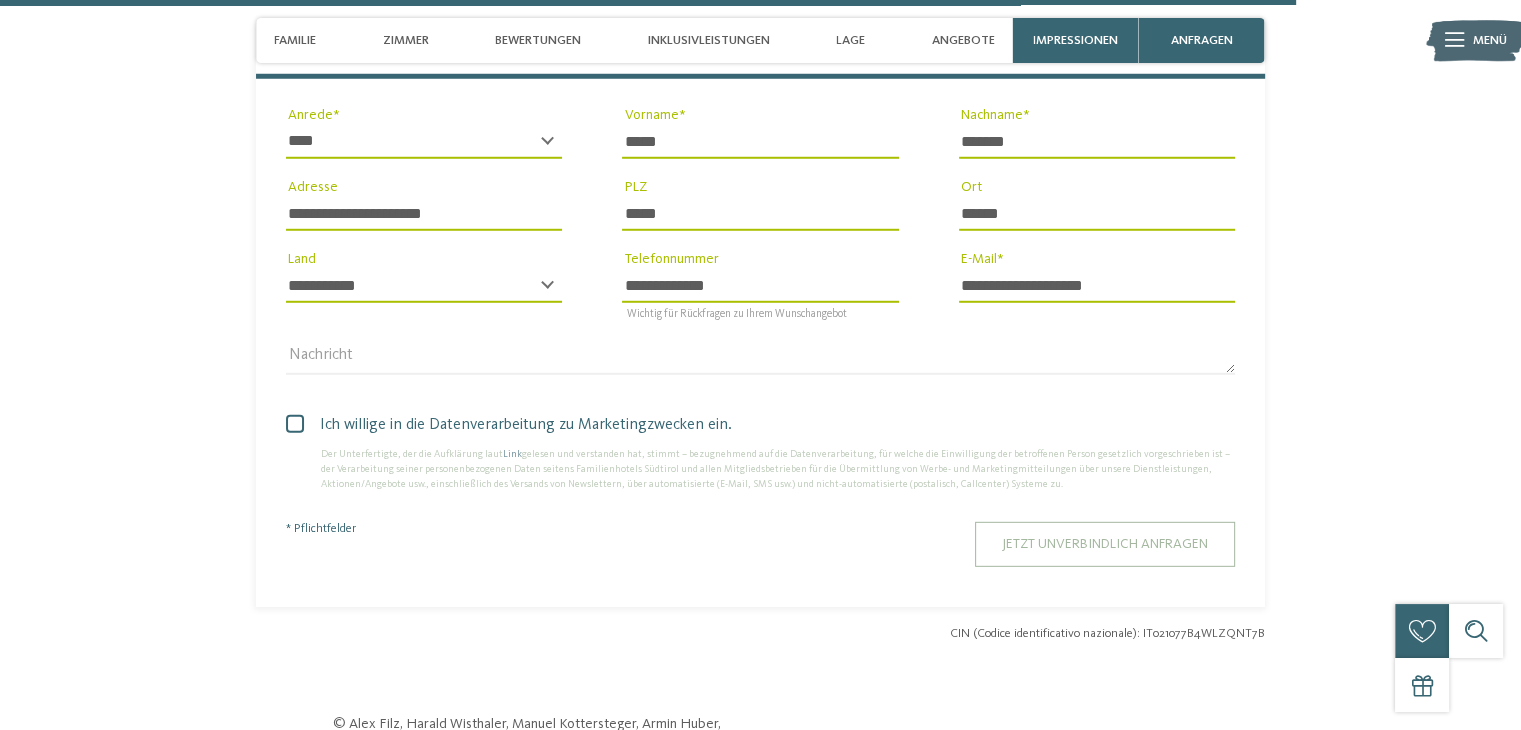 click on "Jetzt unverbindlich anfragen" at bounding box center (1105, 544) 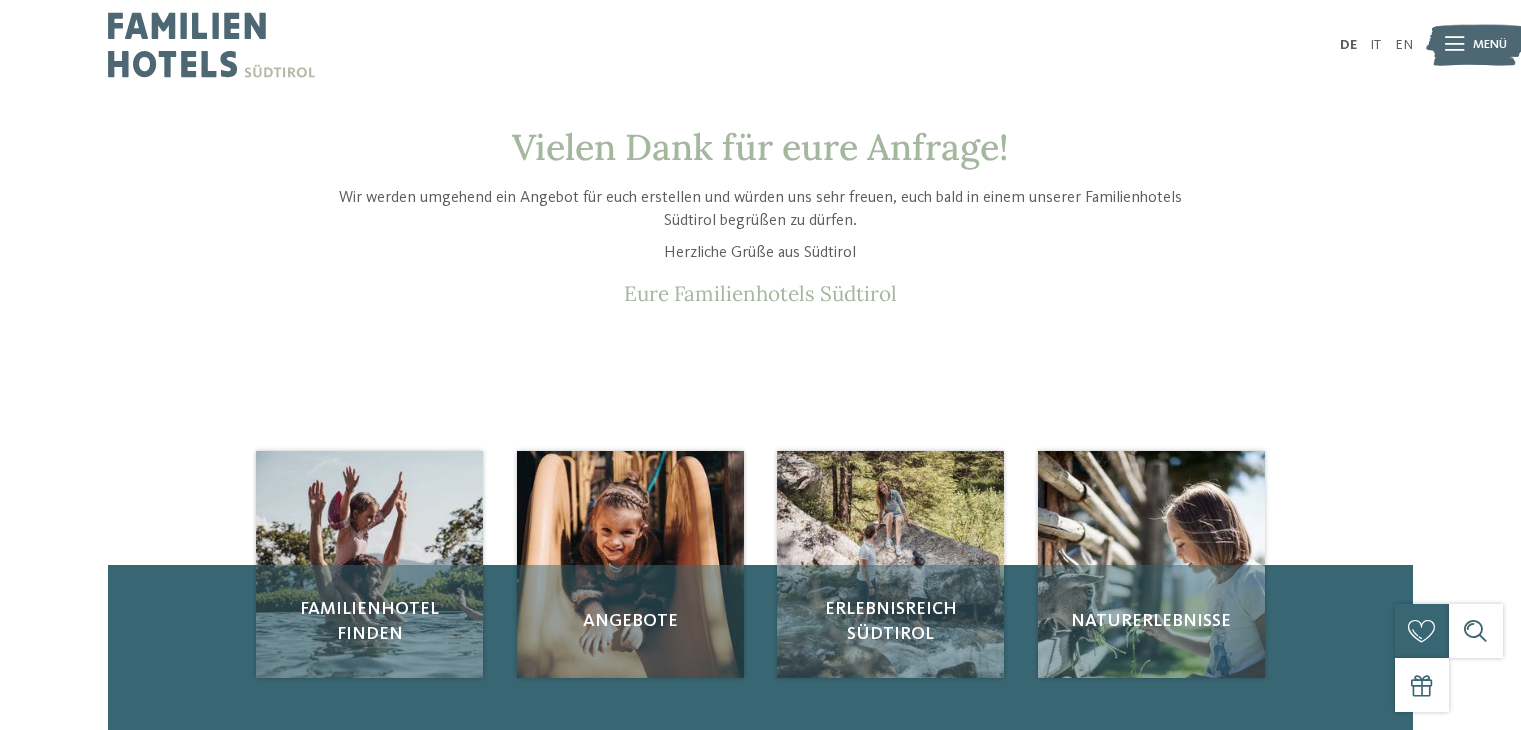 scroll, scrollTop: 0, scrollLeft: 0, axis: both 